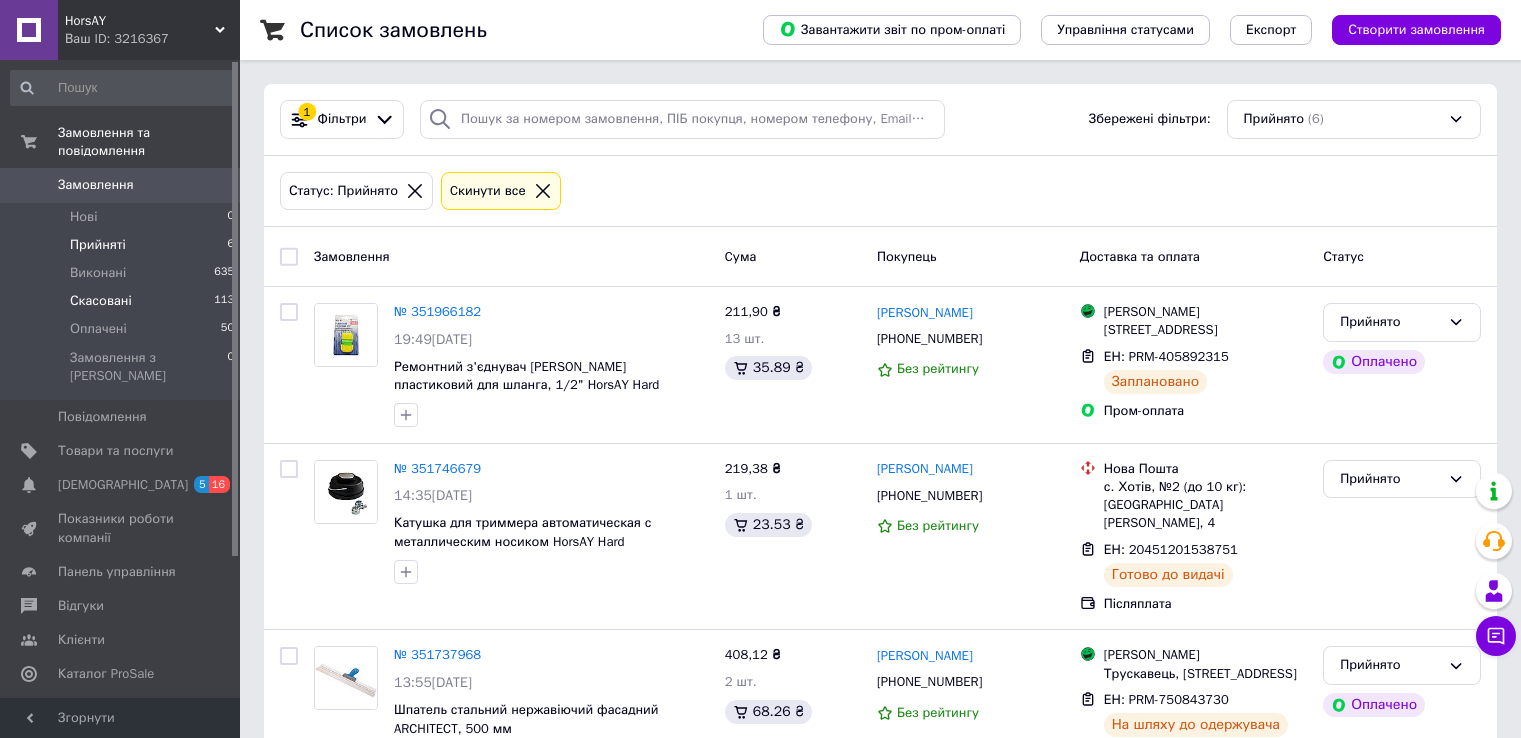 scroll, scrollTop: 0, scrollLeft: 0, axis: both 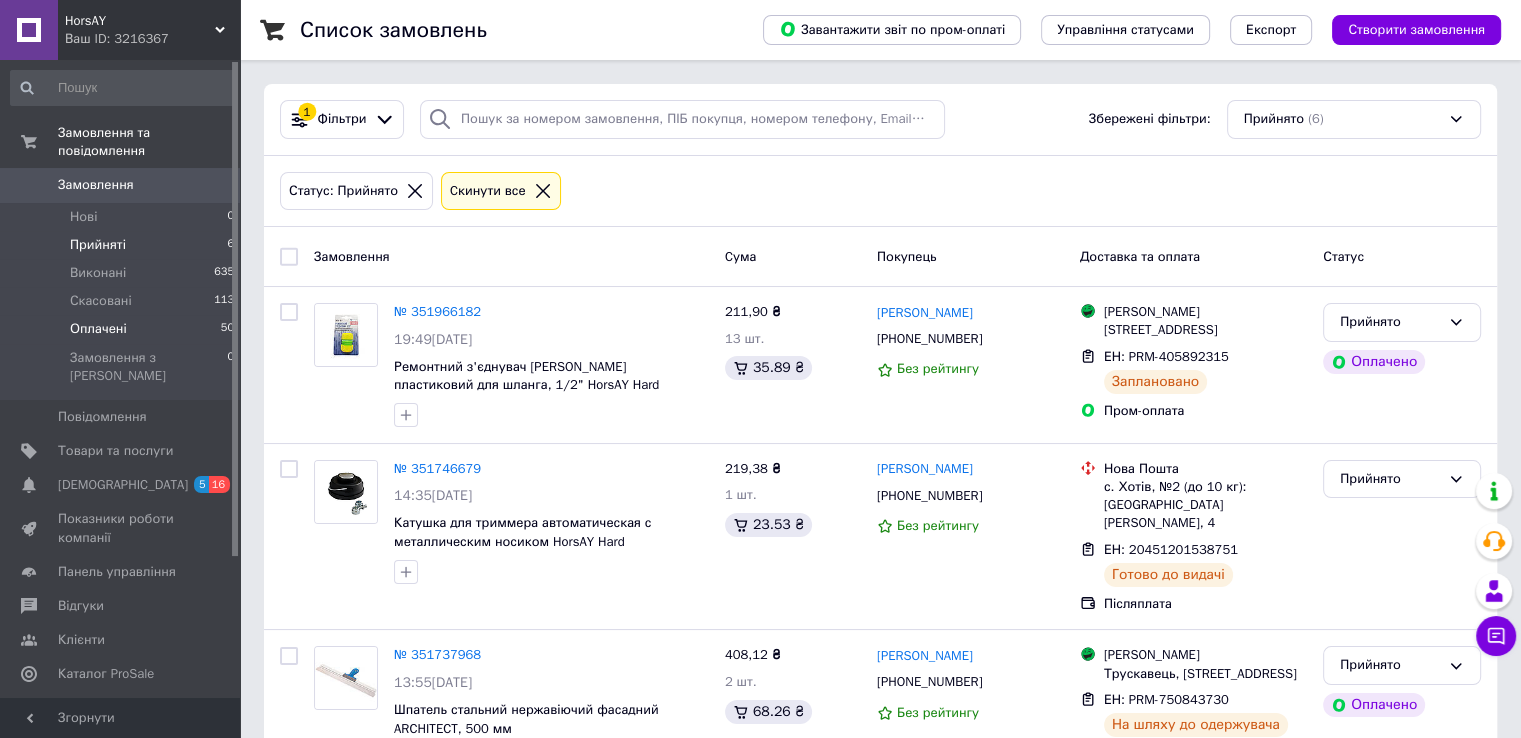 click on "Оплачені" at bounding box center (98, 329) 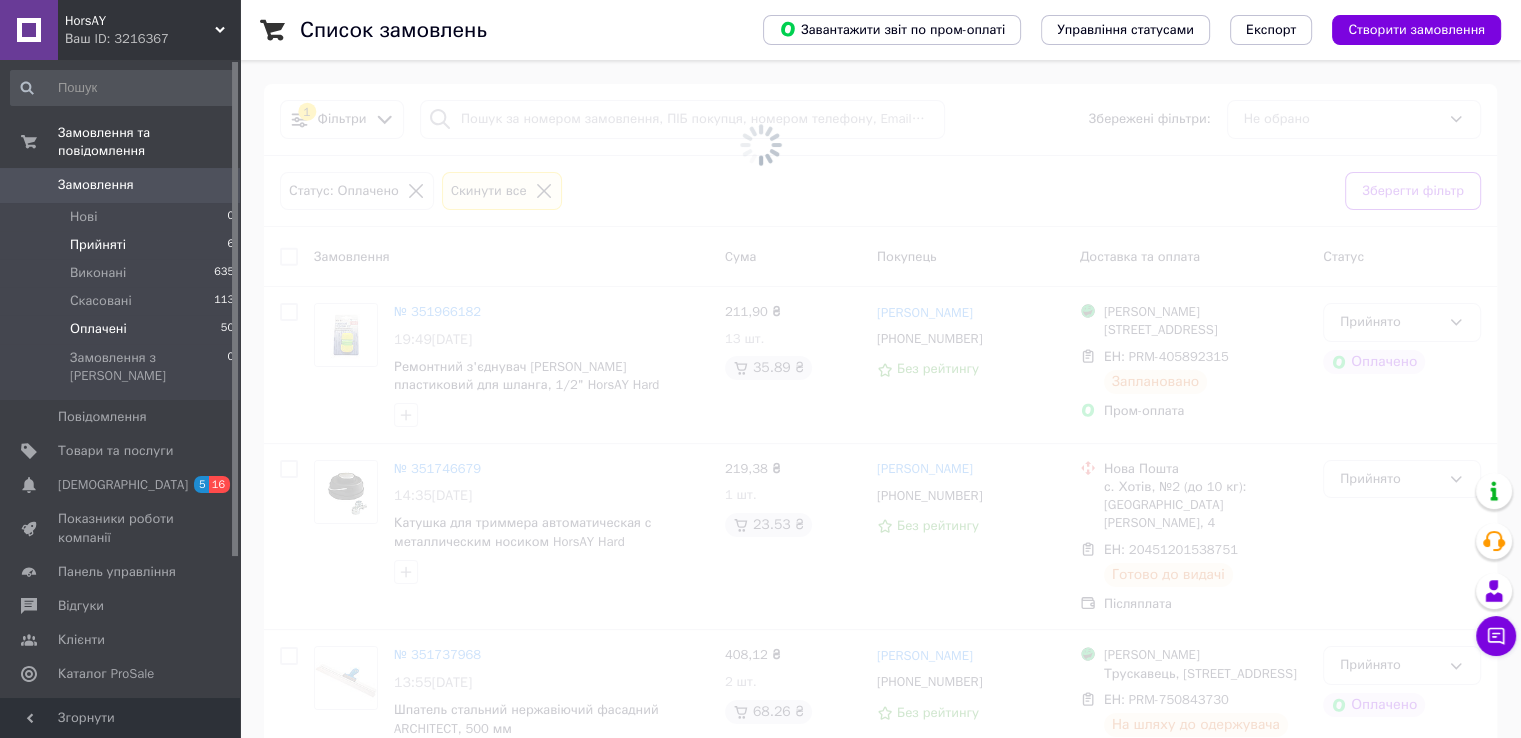 click on "Прийняті" at bounding box center (98, 245) 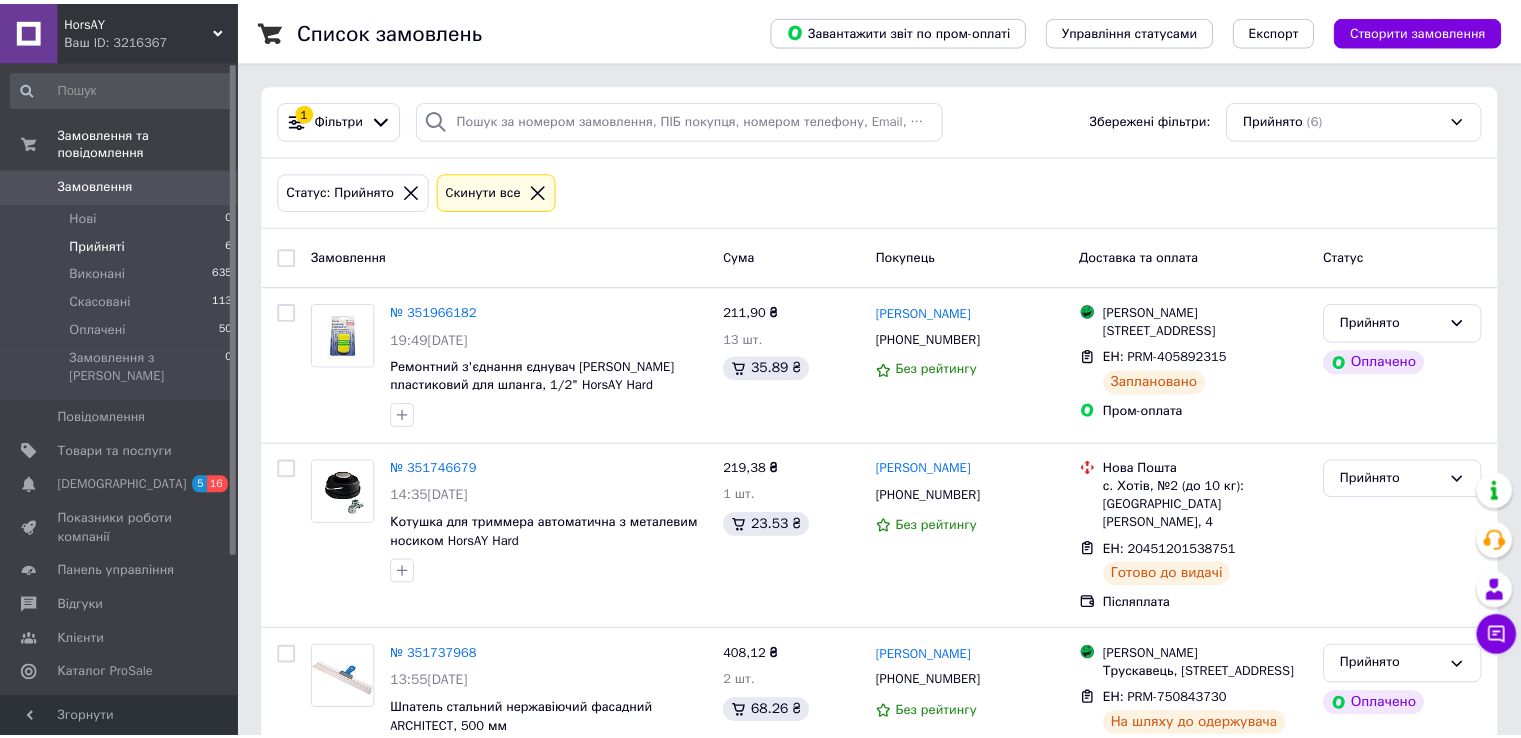 scroll, scrollTop: 0, scrollLeft: 0, axis: both 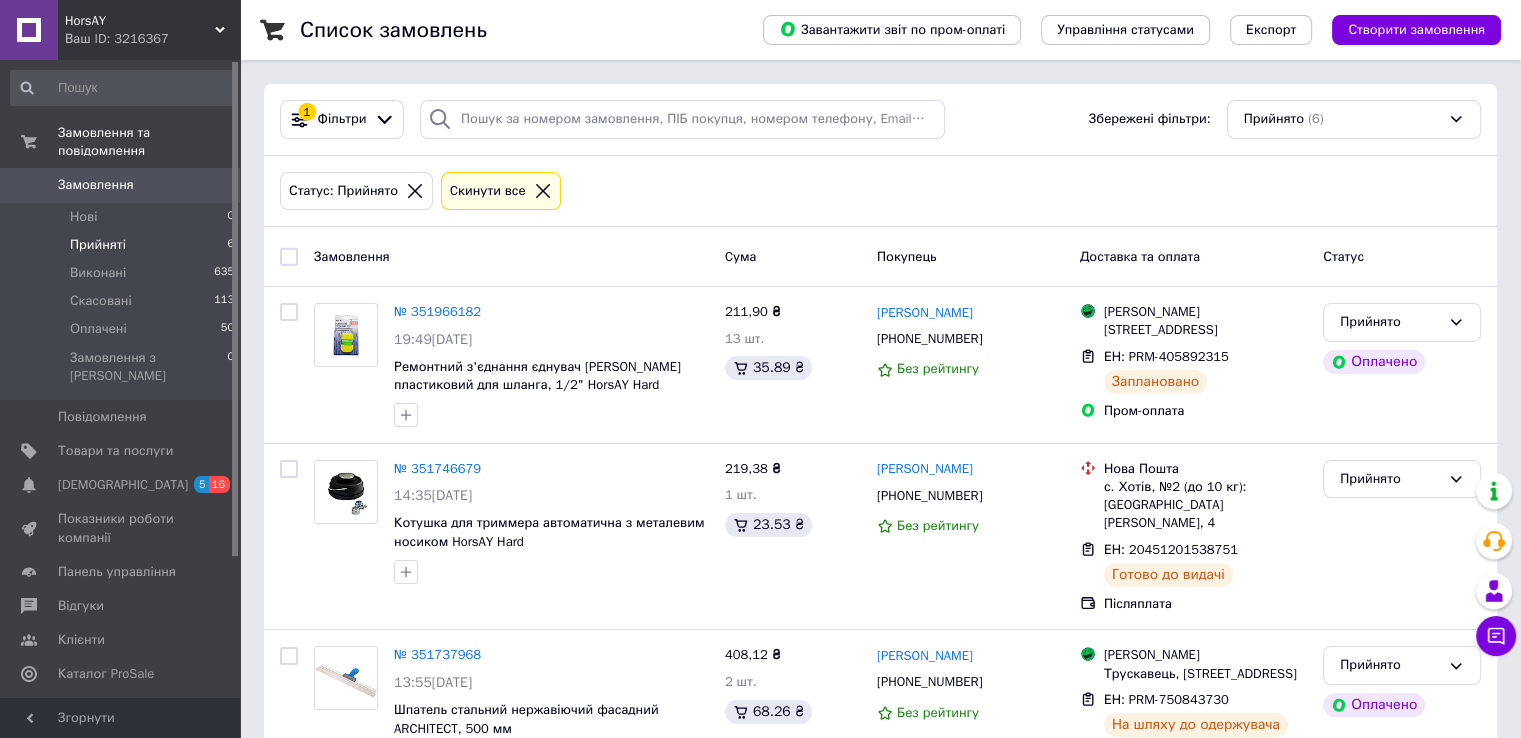 click on "Прийняті" at bounding box center (98, 245) 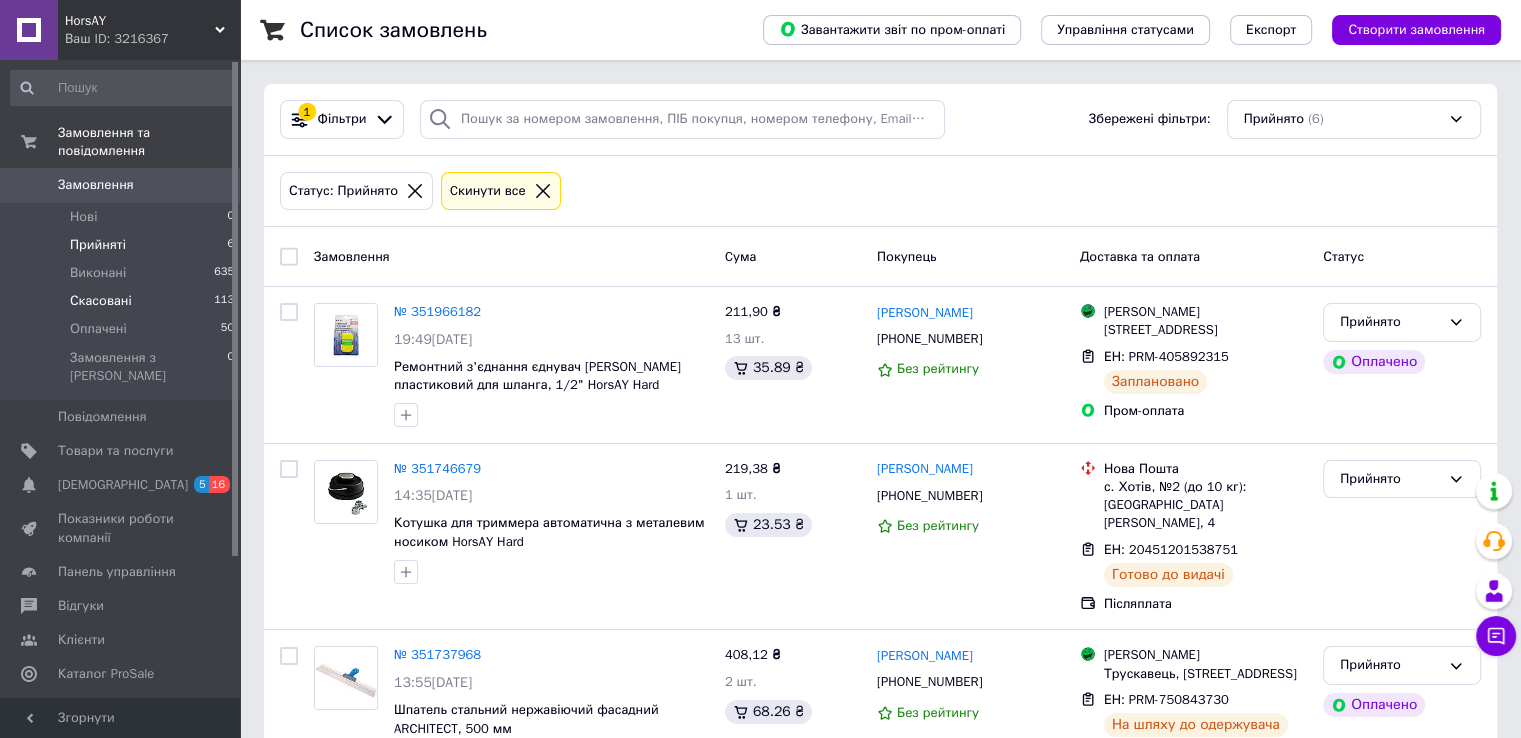 click on "Скасовані 113" at bounding box center (123, 301) 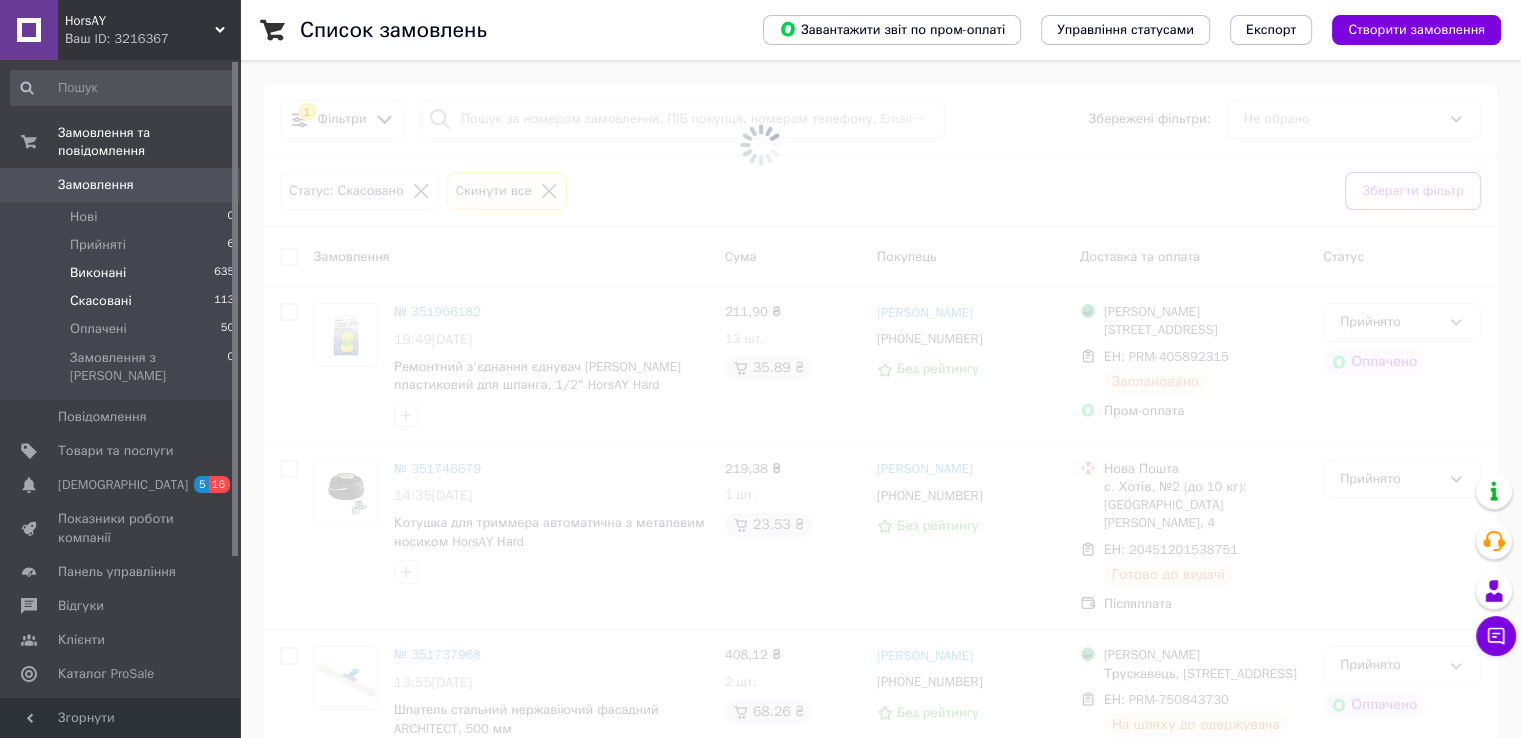 click on "Виконані" at bounding box center [98, 273] 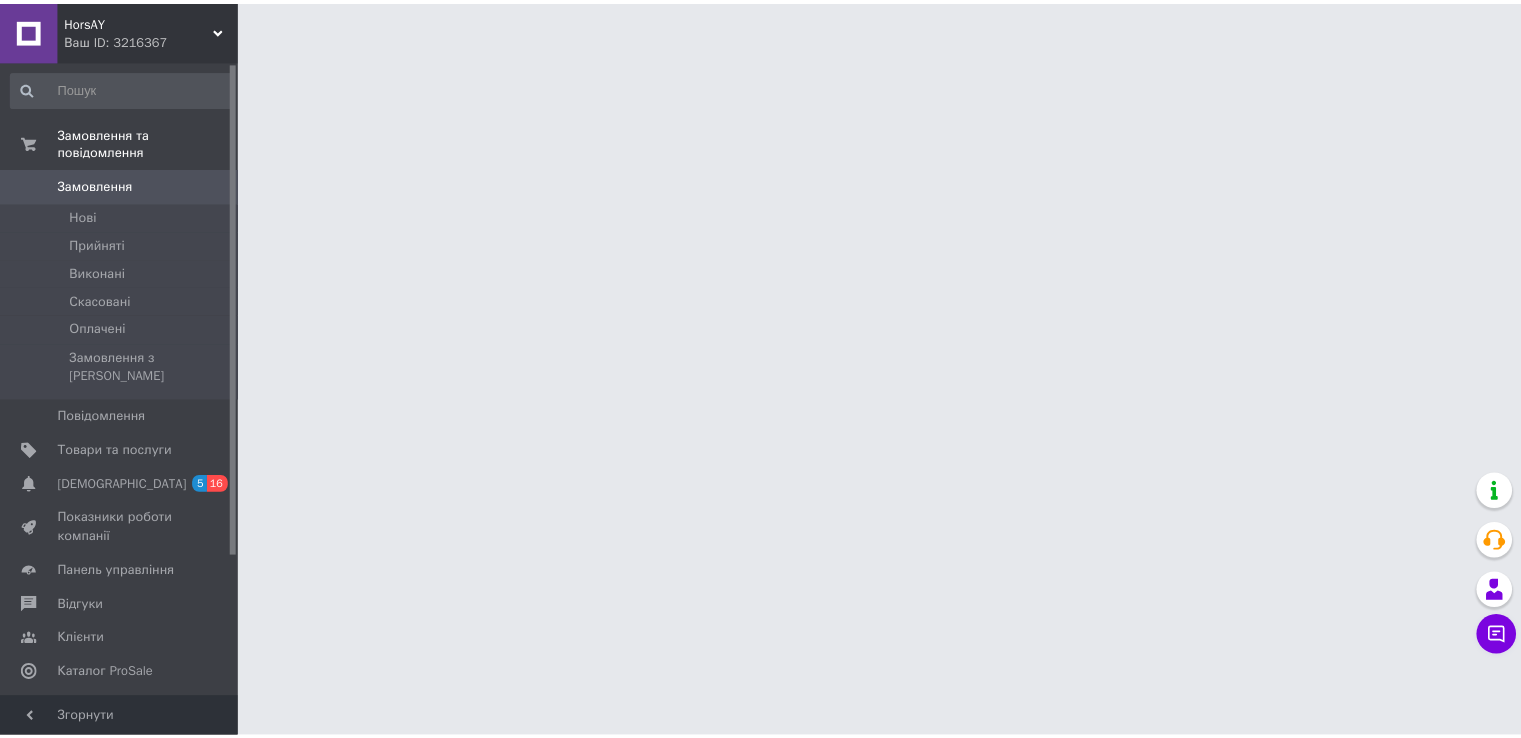 scroll, scrollTop: 0, scrollLeft: 0, axis: both 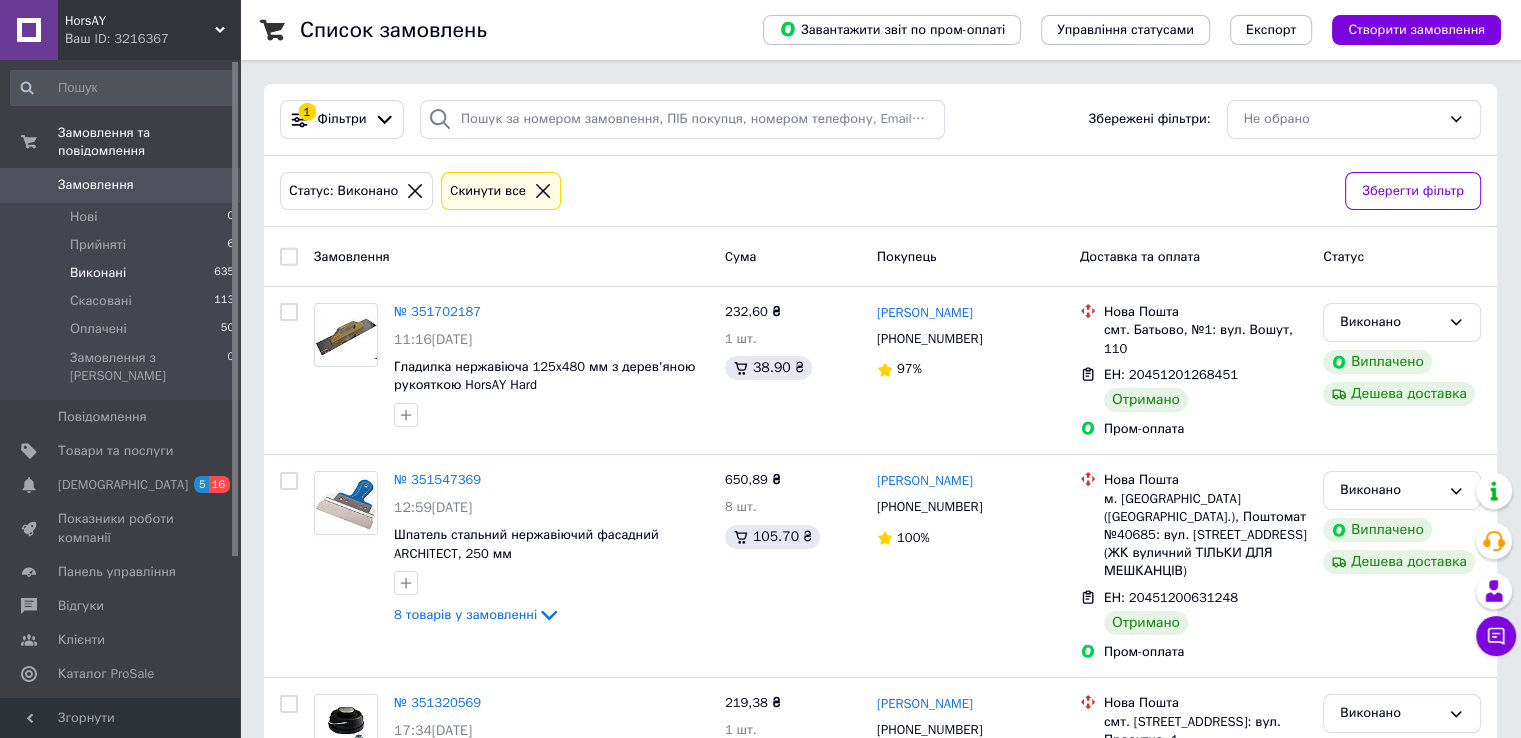 click on "Замовлення" at bounding box center (121, 185) 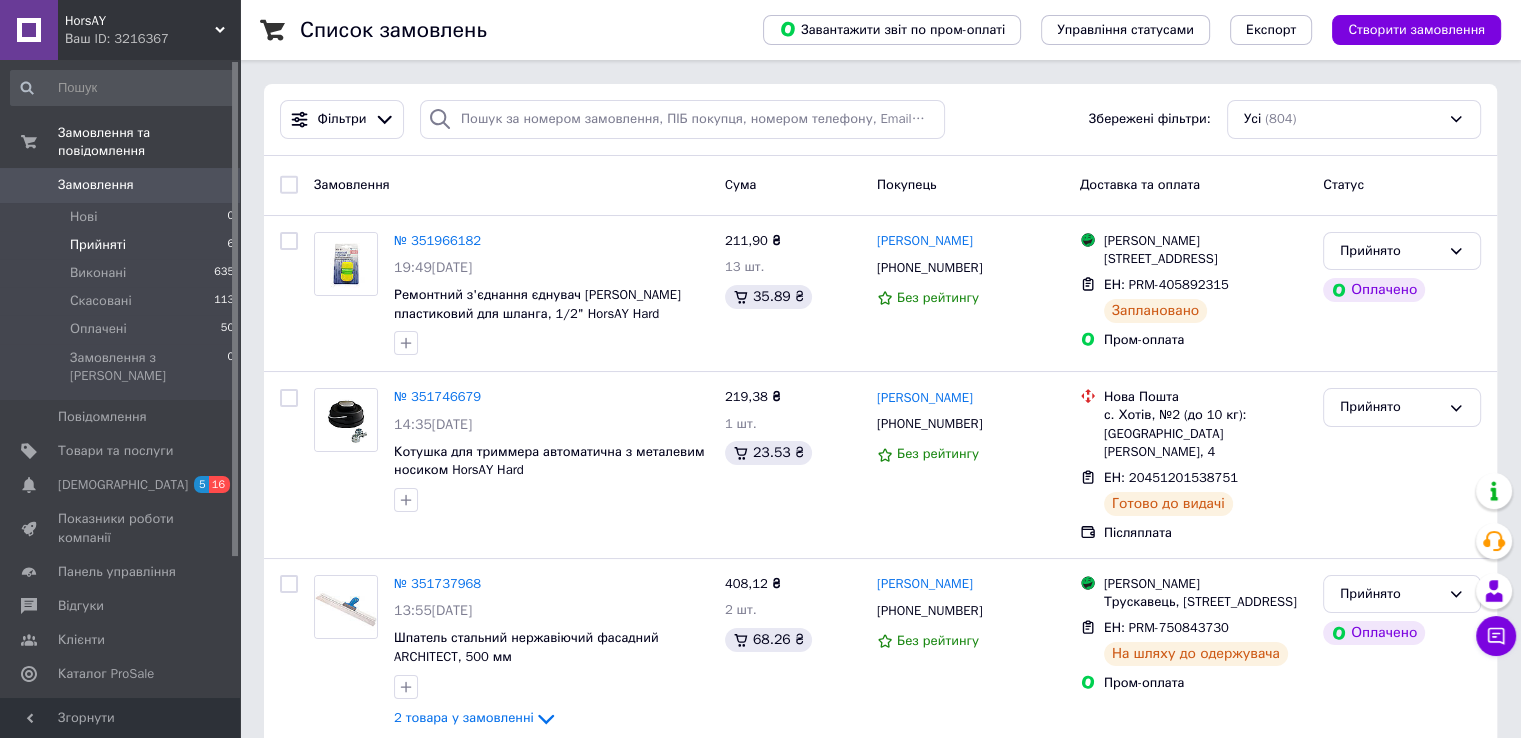 click on "Прийняті" at bounding box center (98, 245) 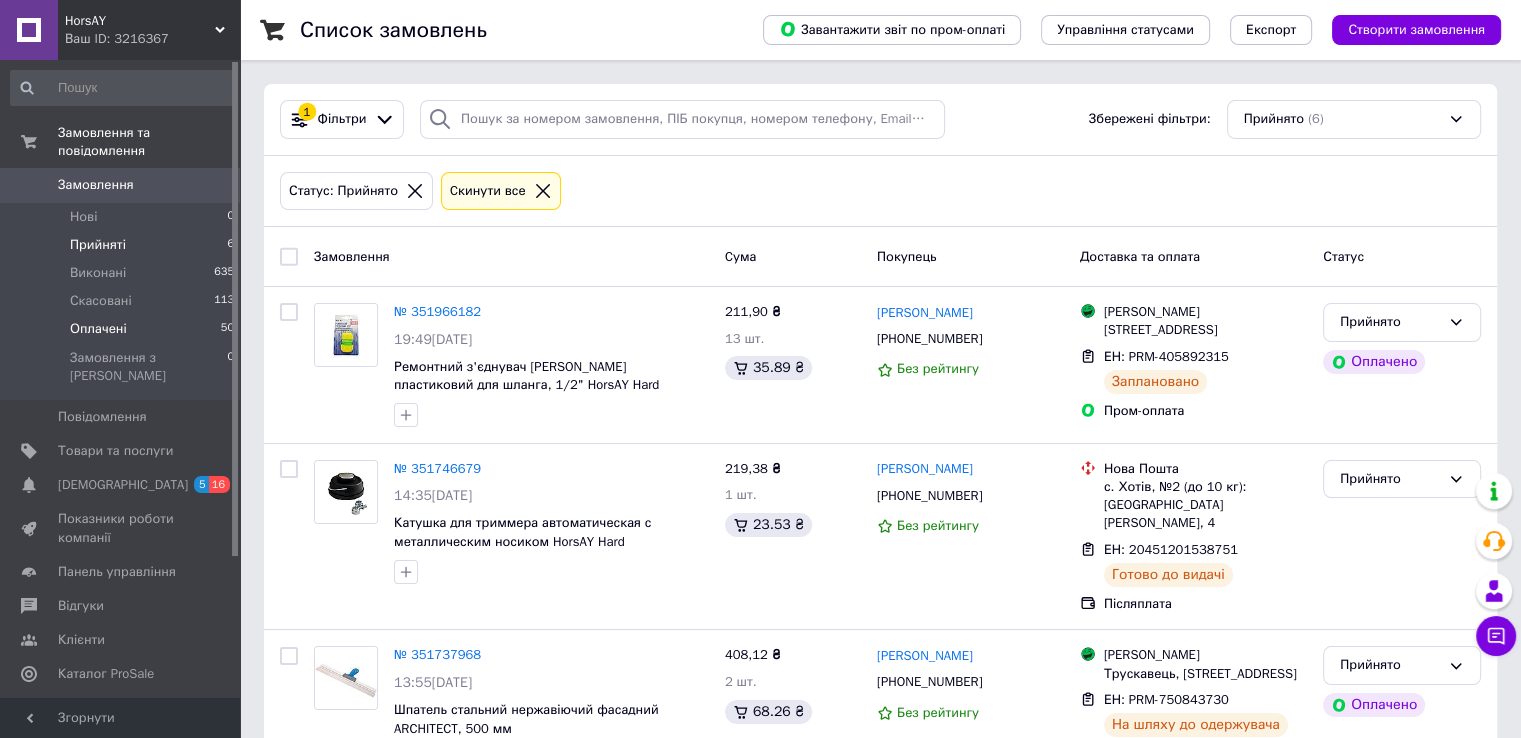 click on "Оплачені" at bounding box center [98, 329] 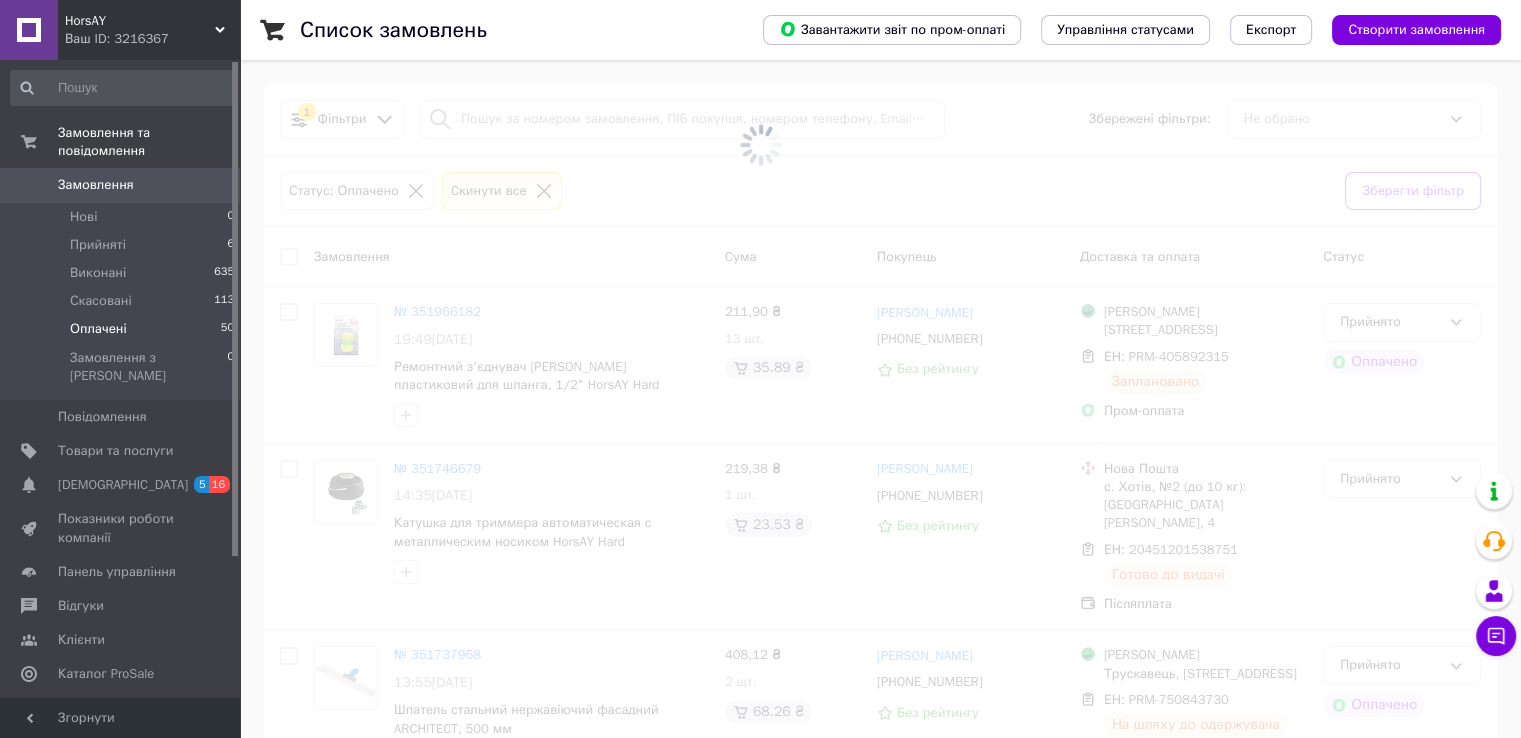 drag, startPoint x: 106, startPoint y: 230, endPoint x: 284, endPoint y: 279, distance: 184.62123 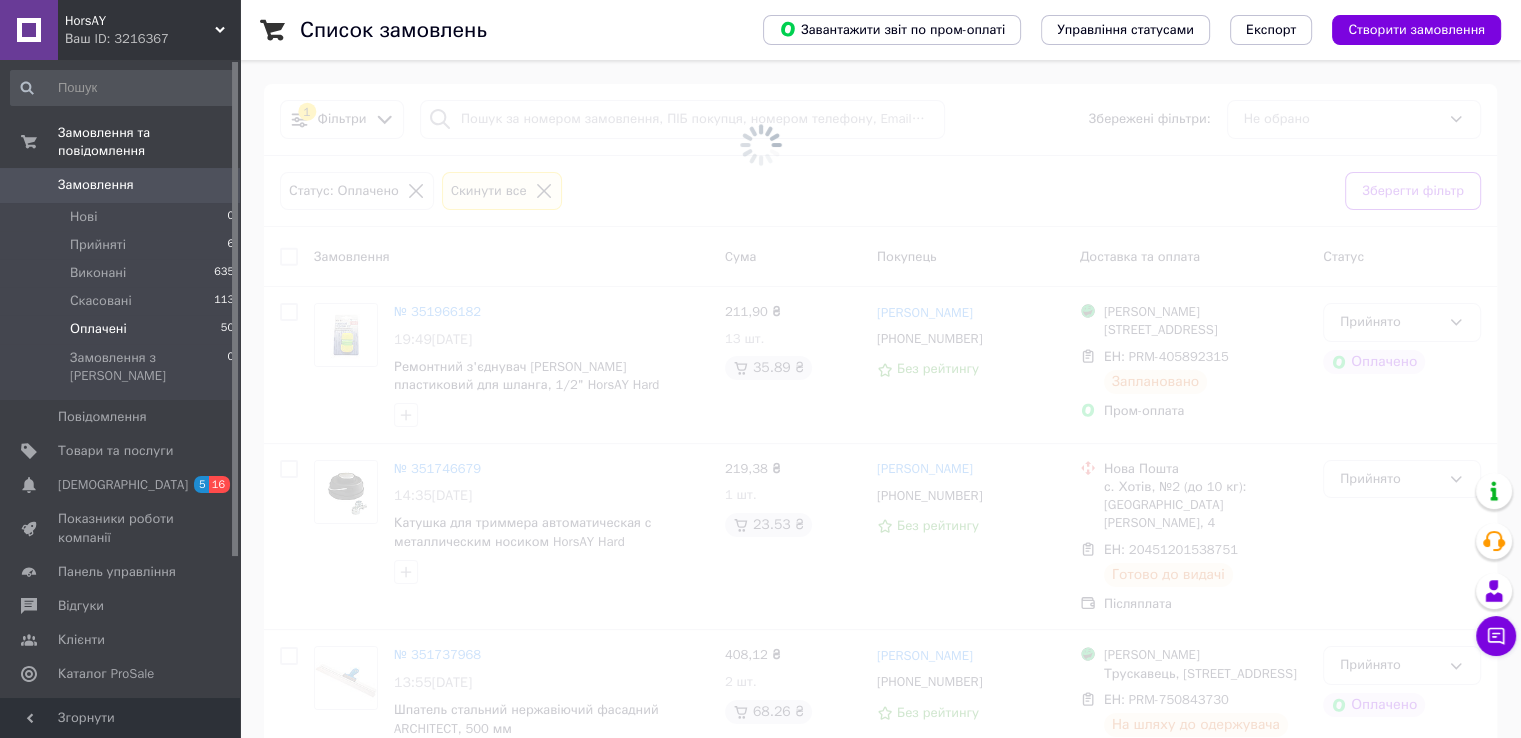 click on "Прийняті" at bounding box center (98, 245) 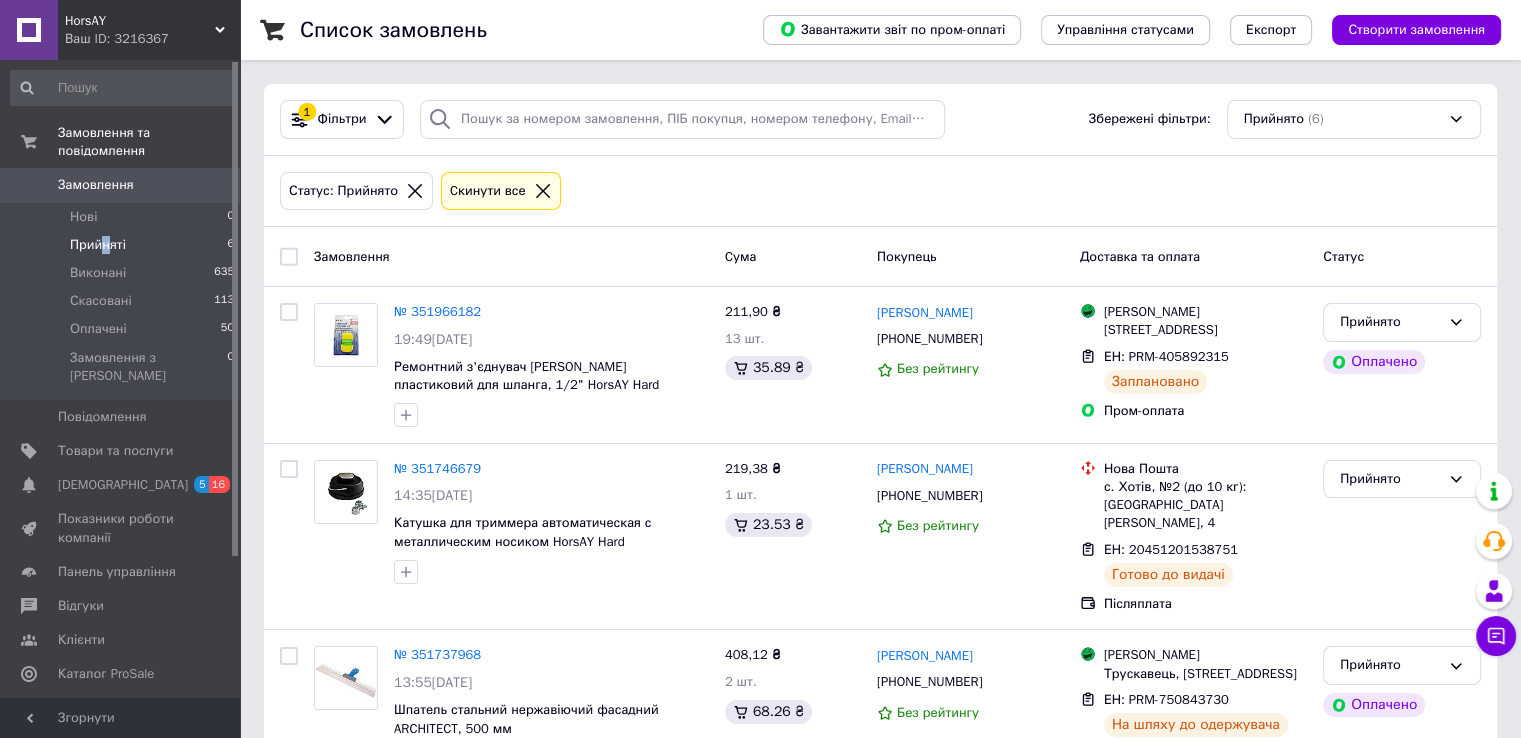 click on "Замовлення" at bounding box center (96, 185) 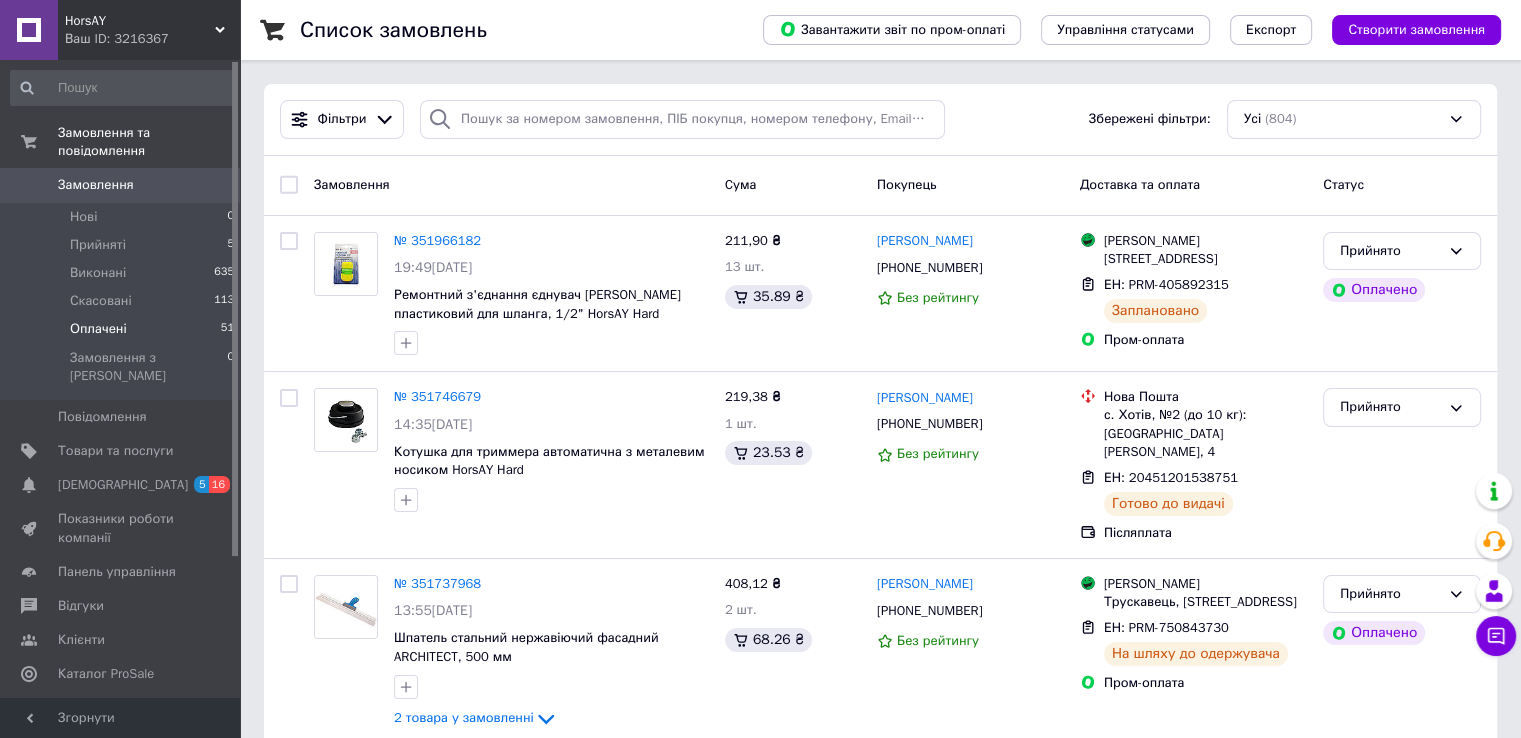 click on "Оплачені" at bounding box center (98, 329) 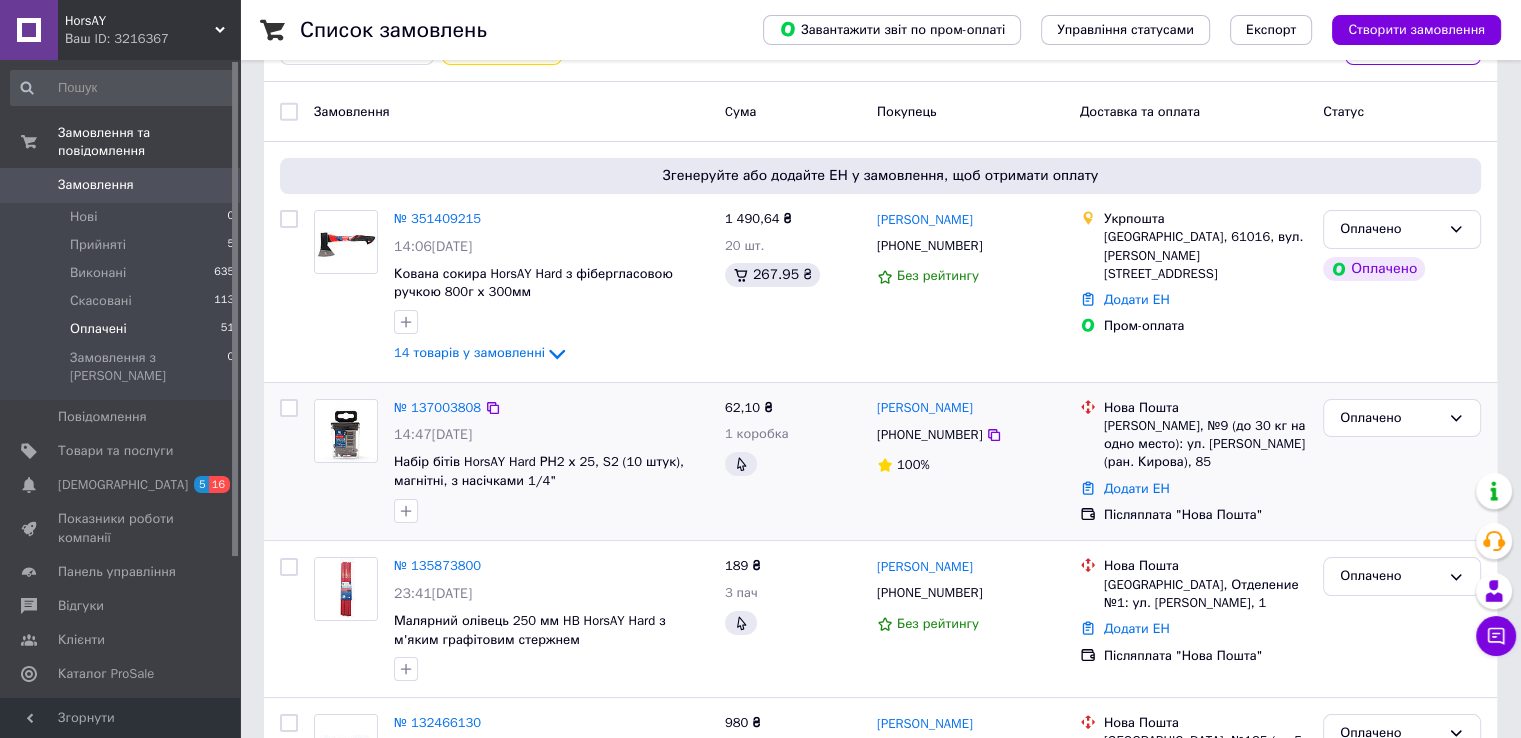 scroll, scrollTop: 100, scrollLeft: 0, axis: vertical 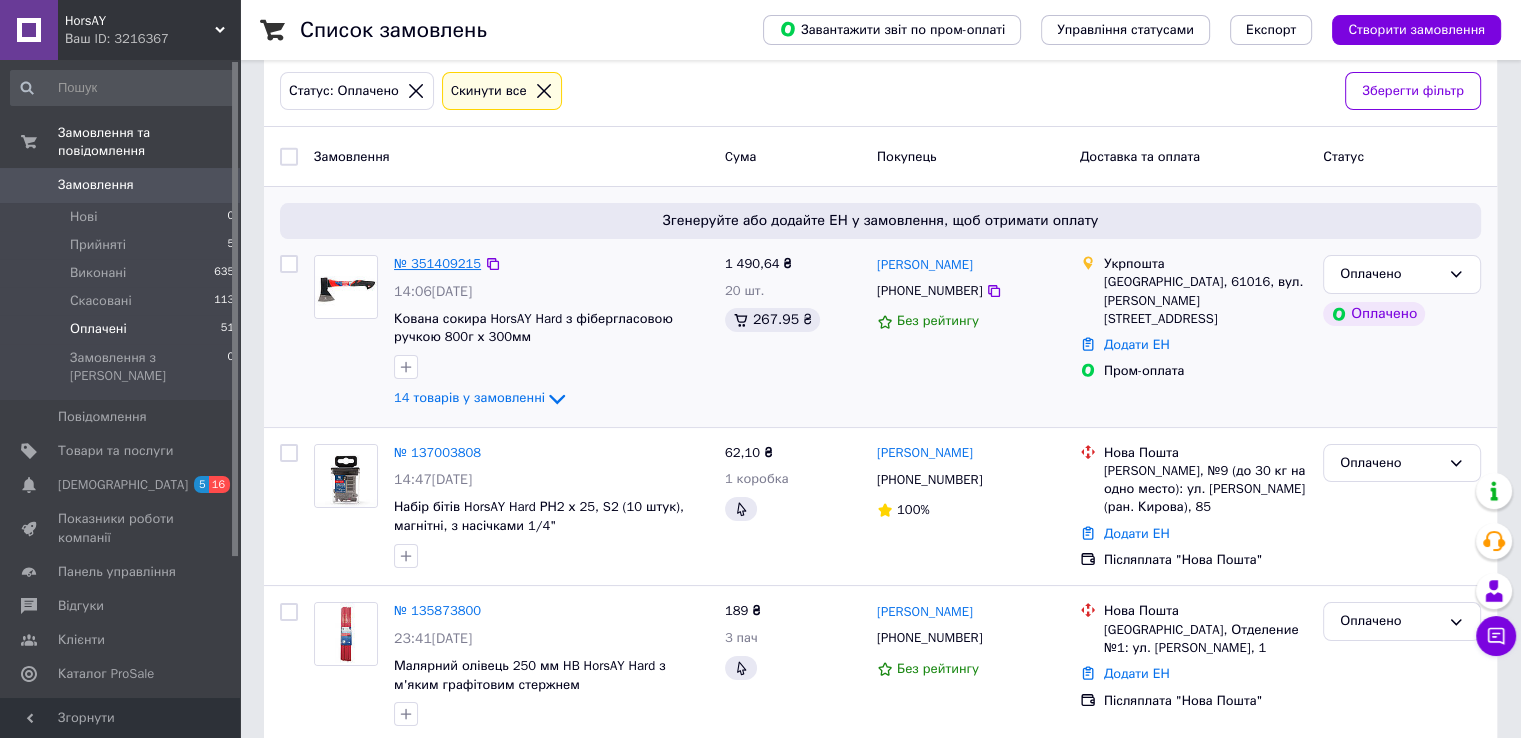 click on "№ 351409215" at bounding box center (437, 263) 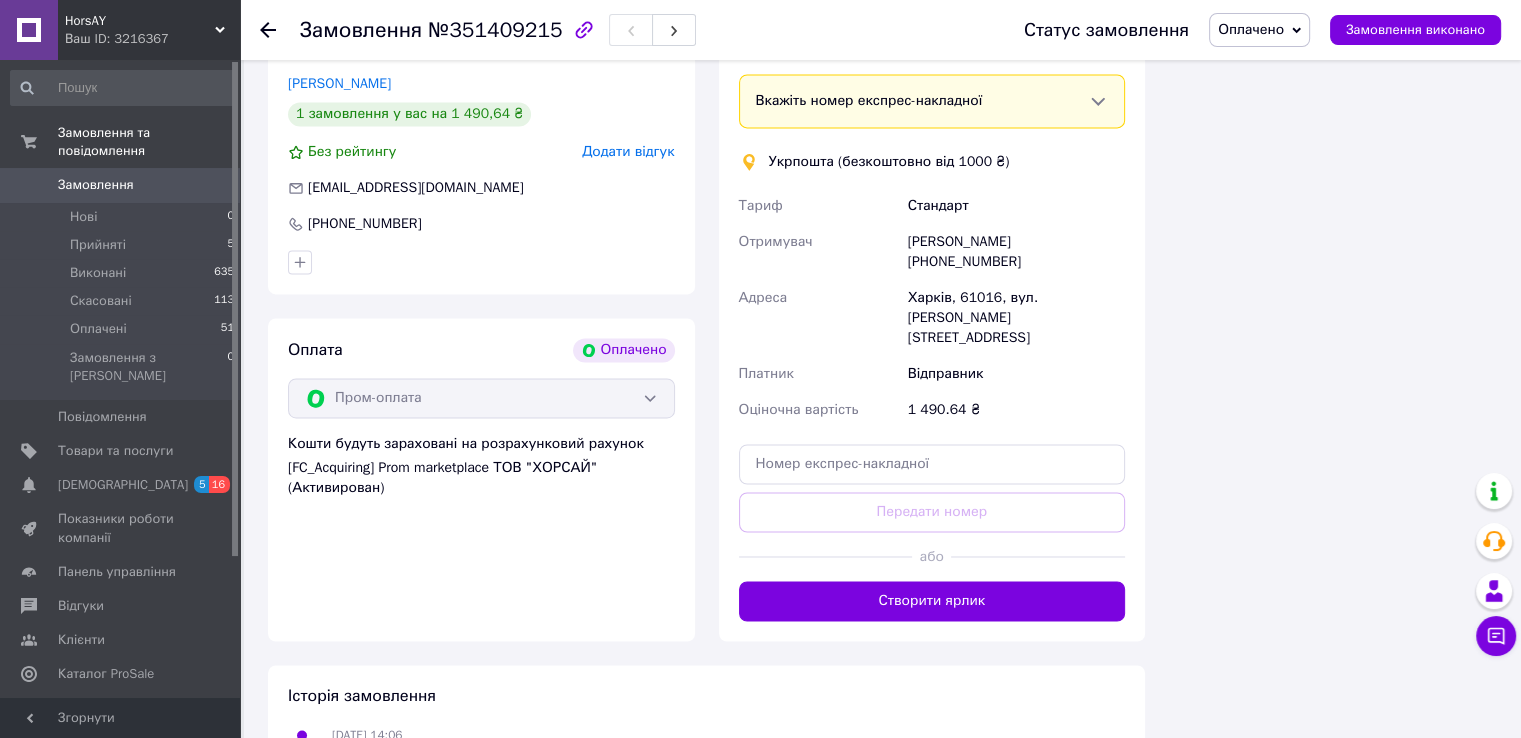 scroll, scrollTop: 3332, scrollLeft: 0, axis: vertical 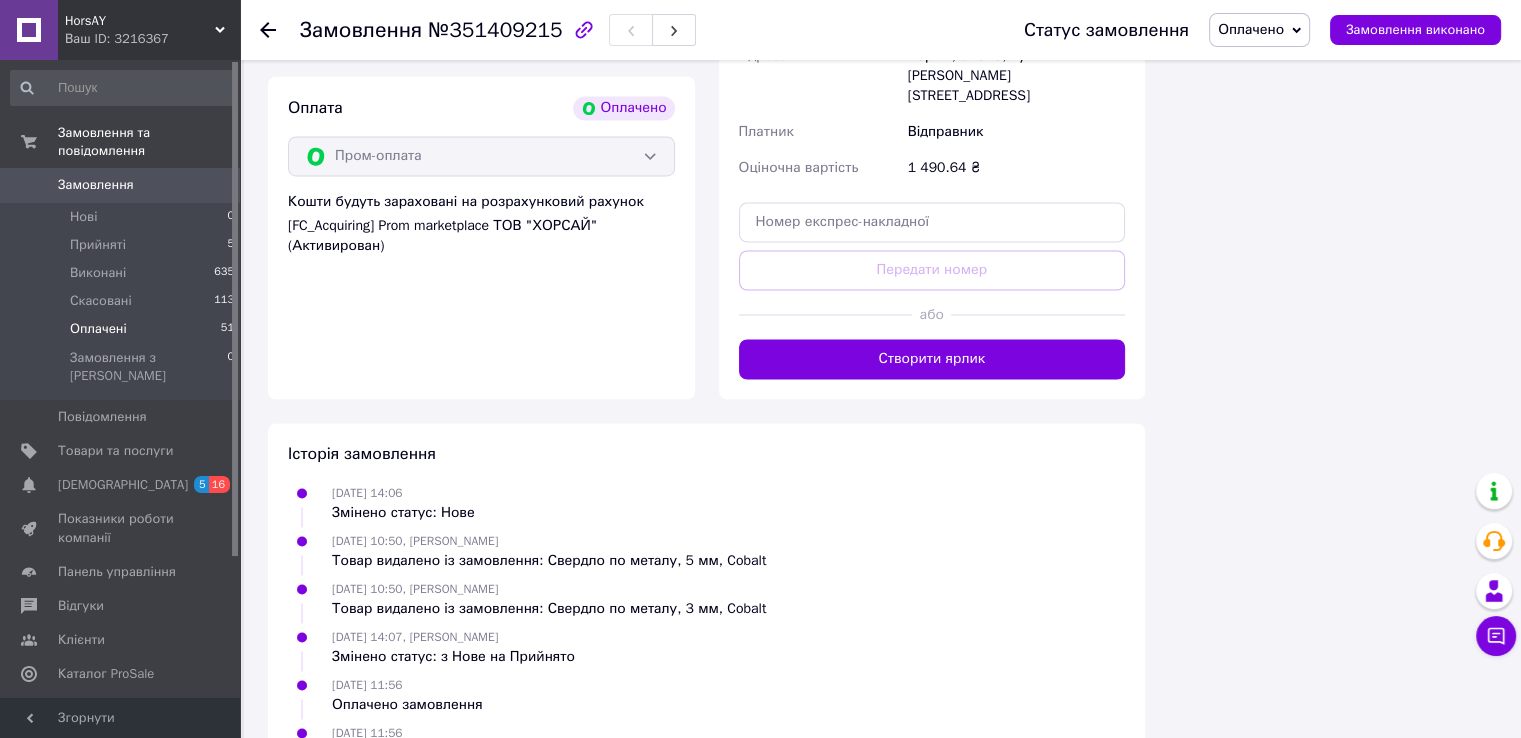click on "Оплачені" at bounding box center [98, 329] 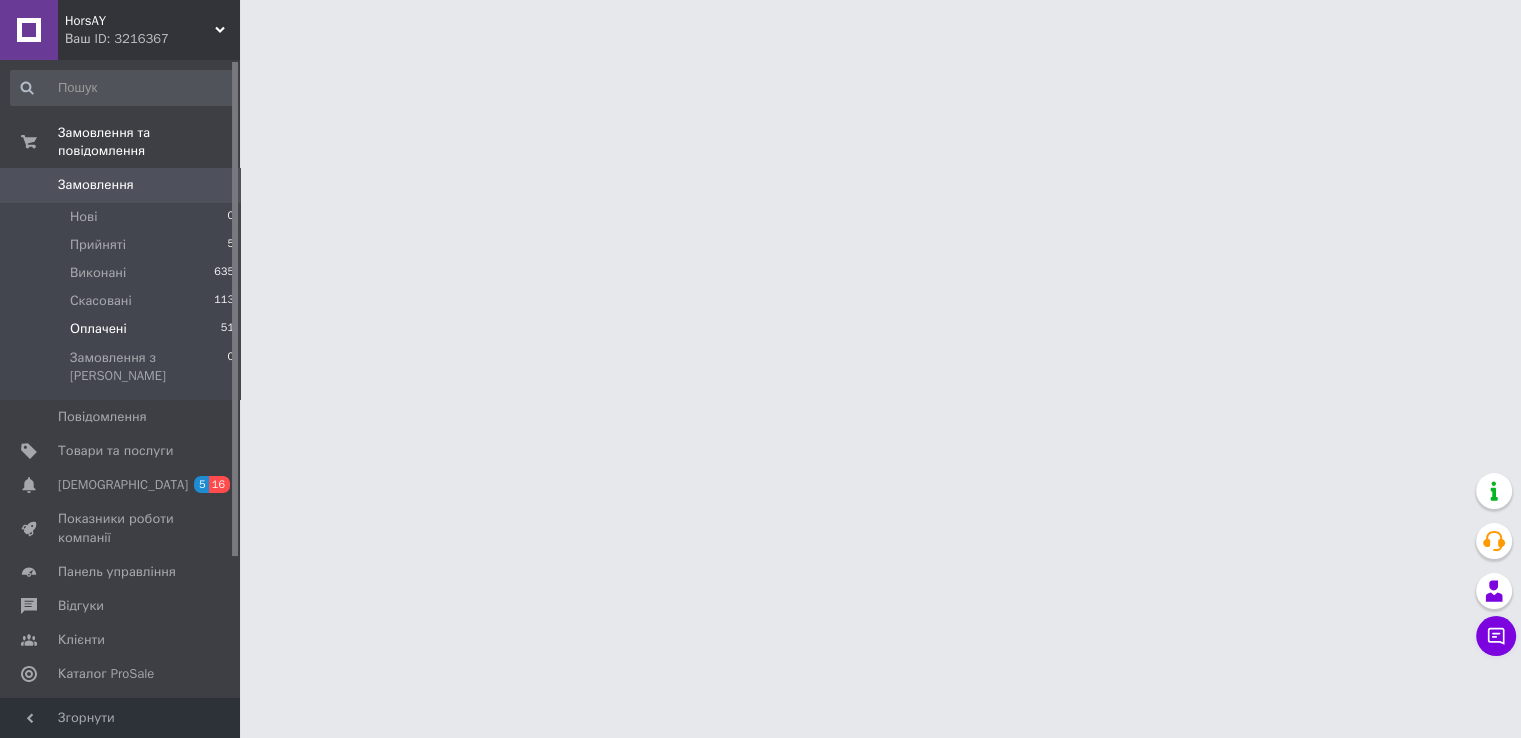 scroll, scrollTop: 0, scrollLeft: 0, axis: both 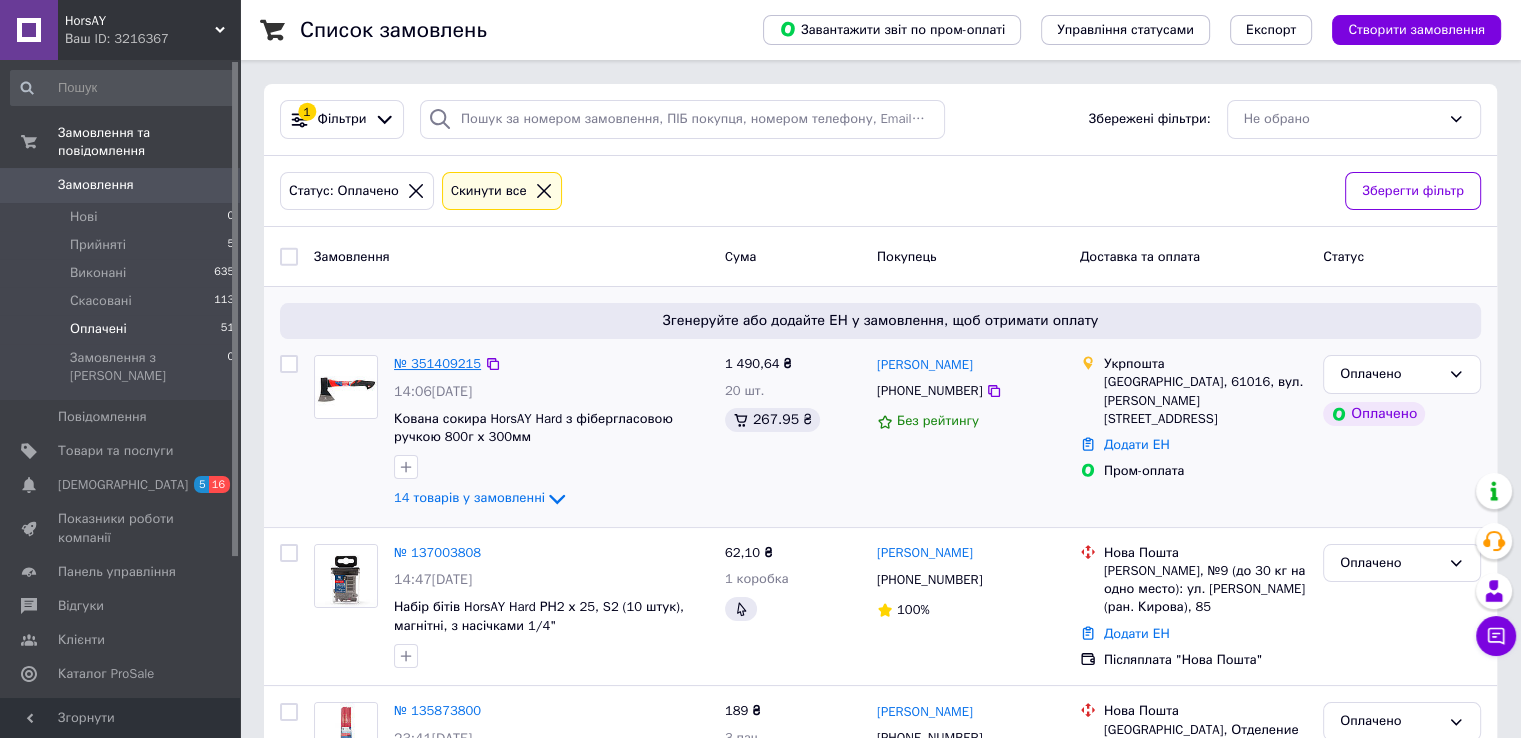 click on "№ 351409215" at bounding box center [437, 363] 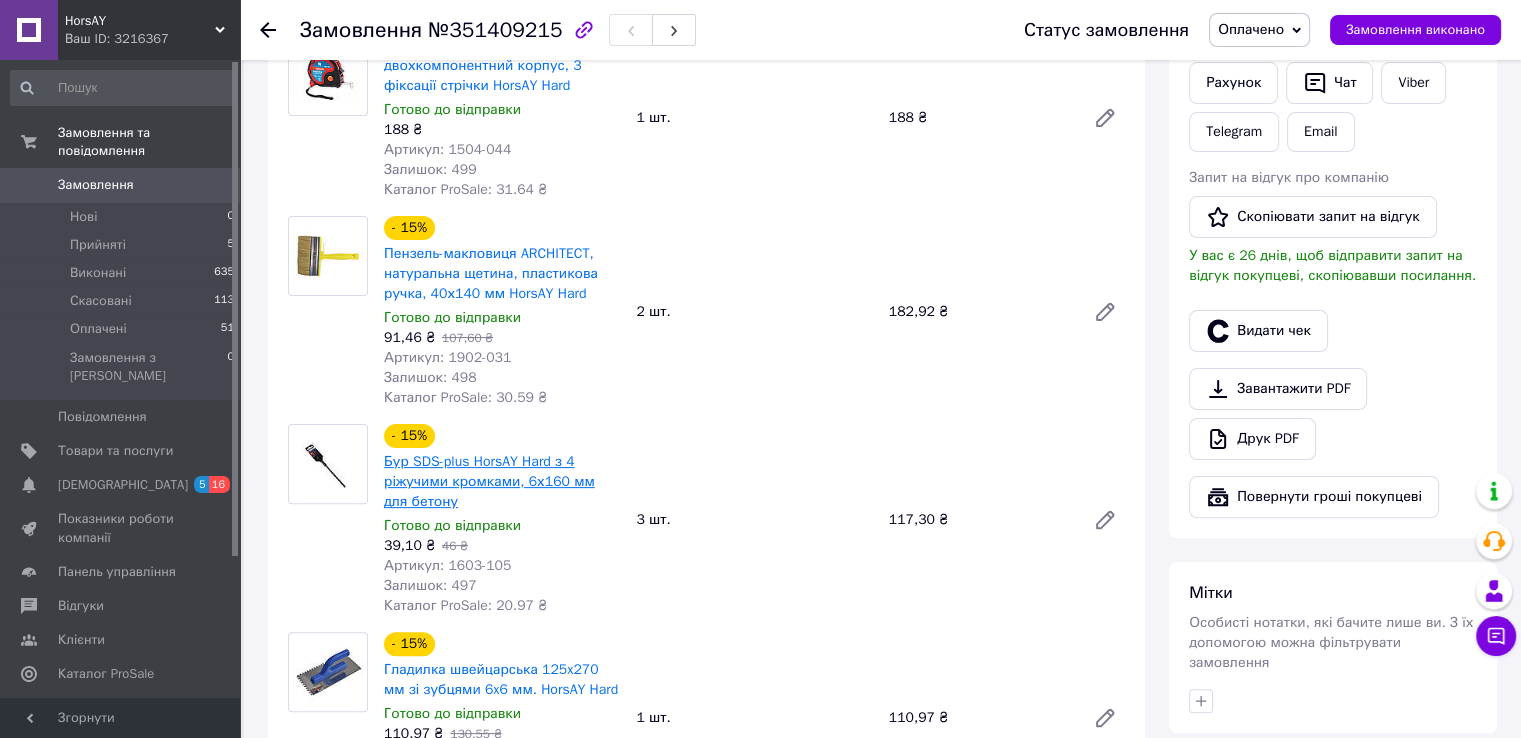 scroll, scrollTop: 500, scrollLeft: 0, axis: vertical 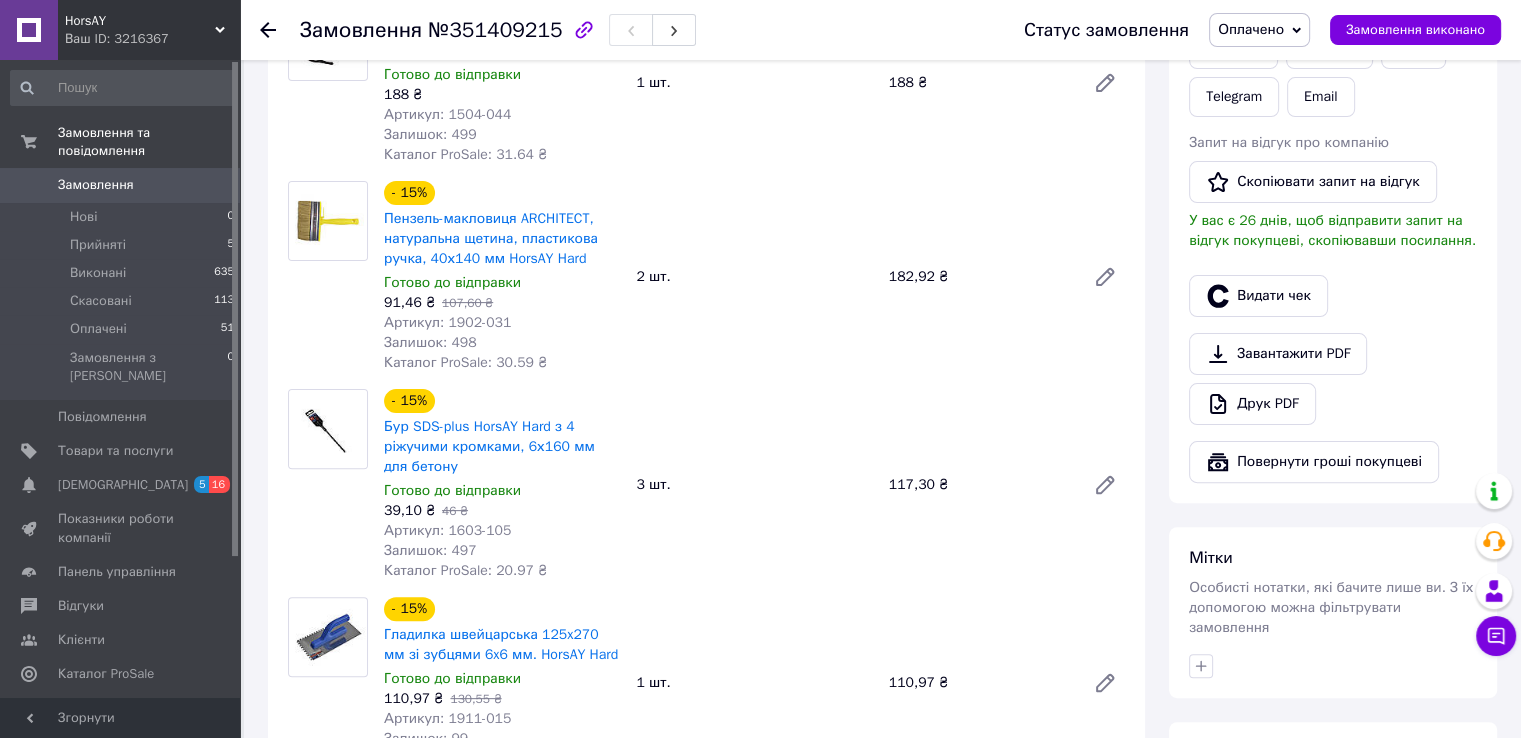 click on "Артикул: 1603-105" at bounding box center [502, 531] 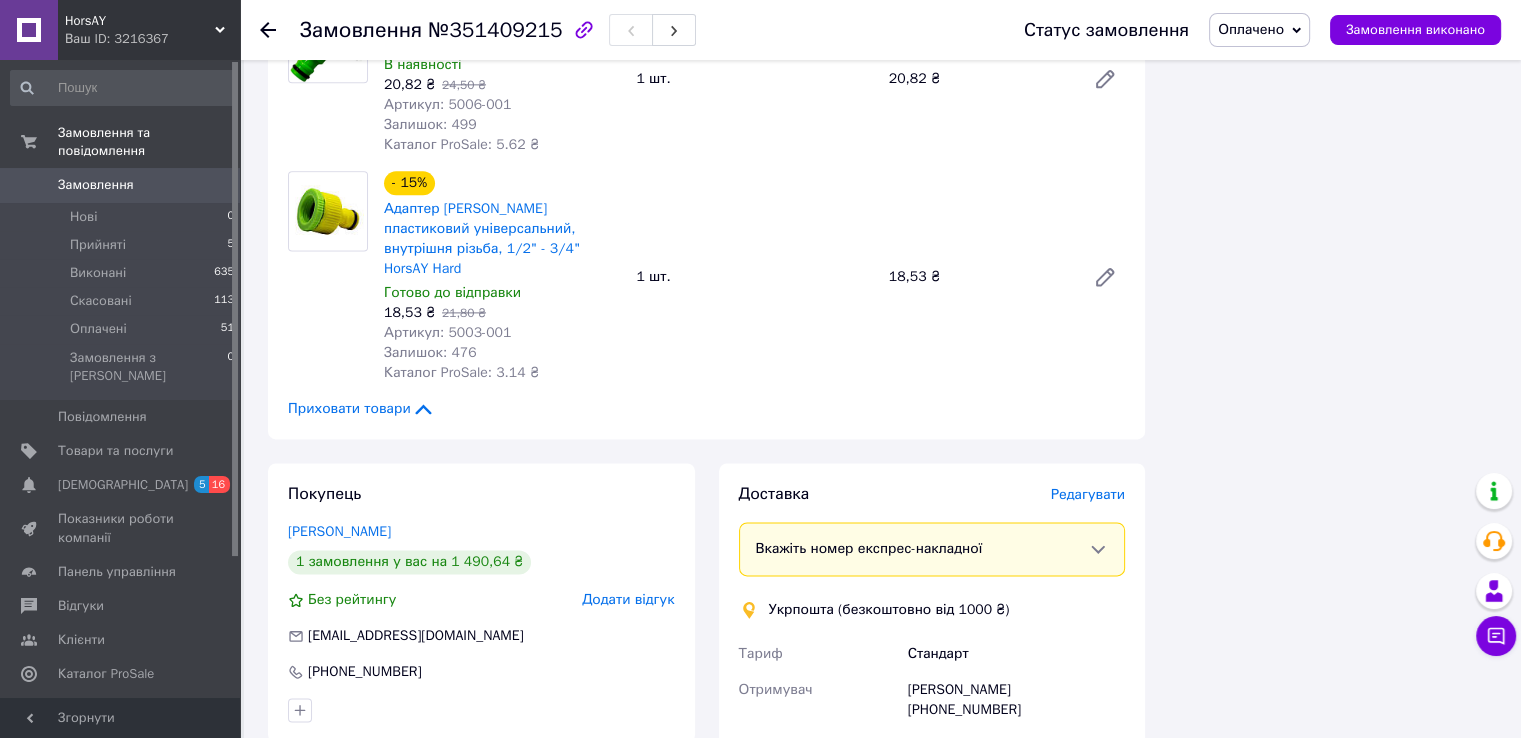 scroll, scrollTop: 2900, scrollLeft: 0, axis: vertical 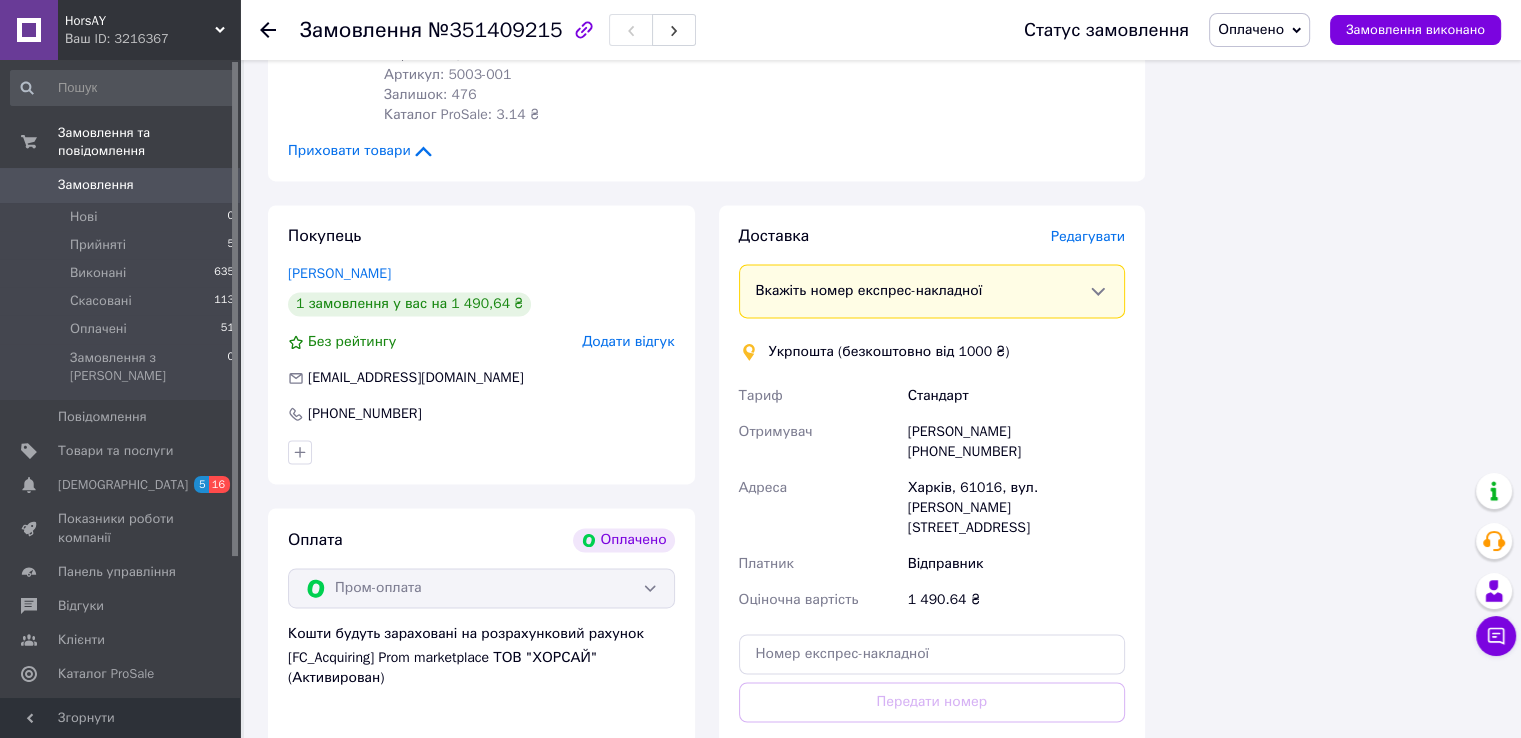 click on "Оплачено" at bounding box center (1251, 29) 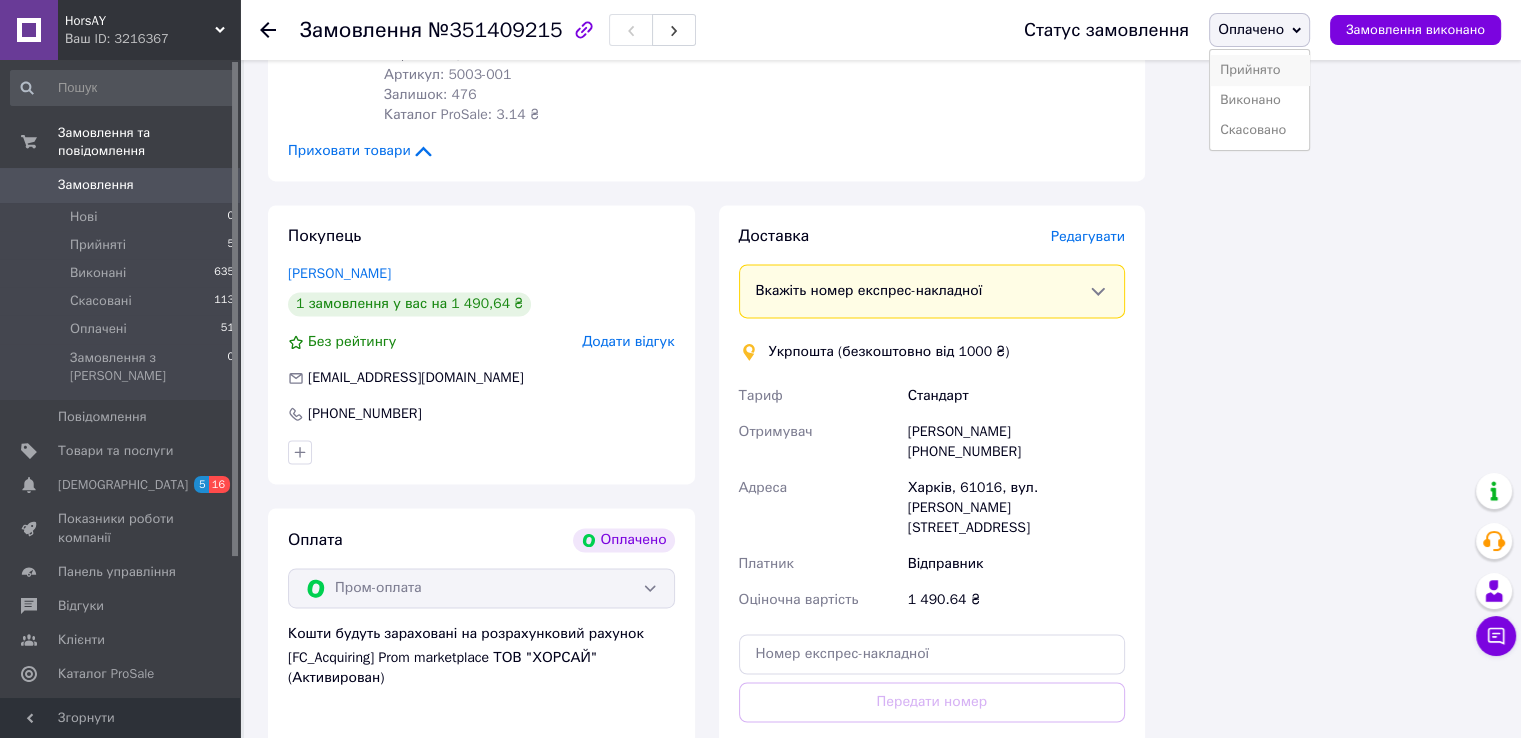 click on "Прийнято" at bounding box center [1259, 70] 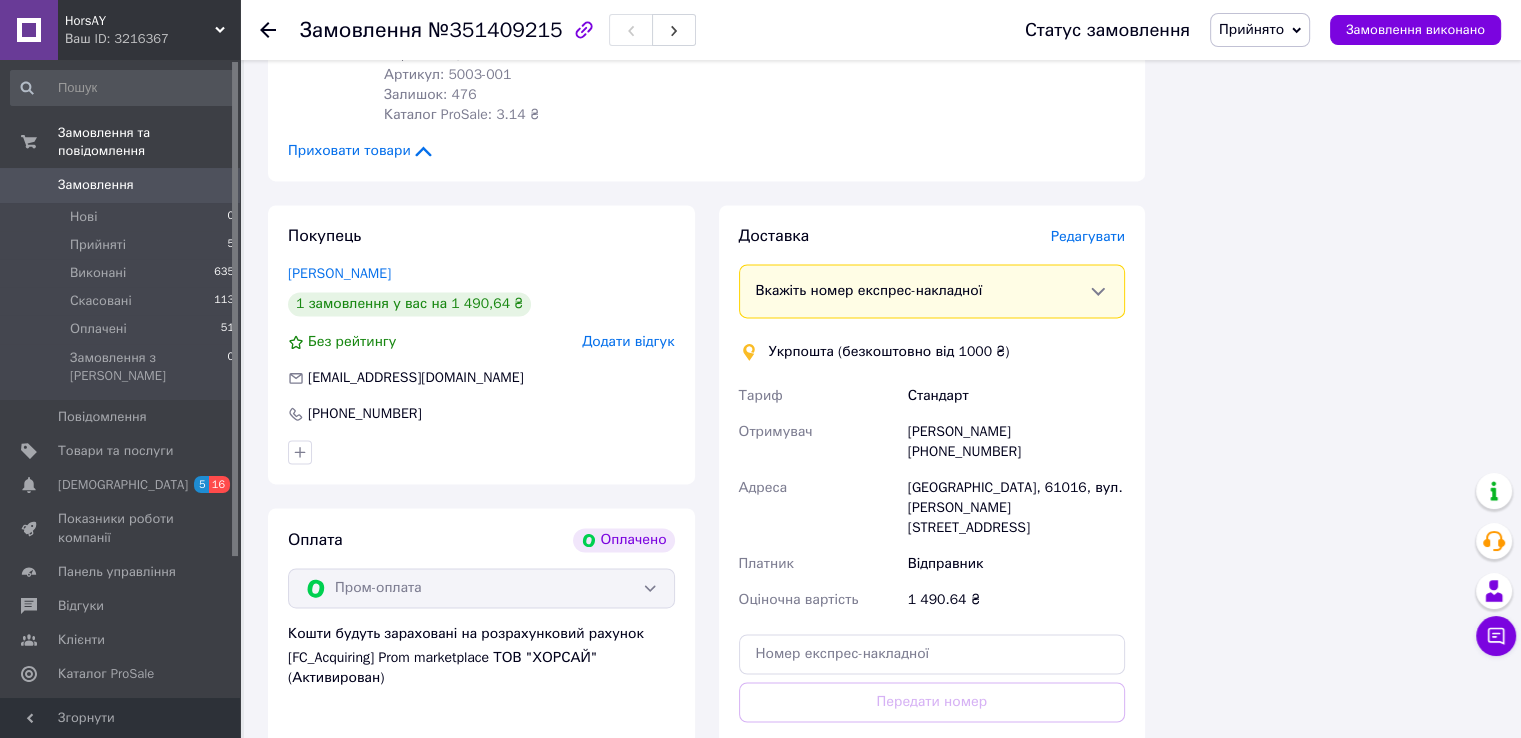 drag, startPoint x: 907, startPoint y: 400, endPoint x: 1056, endPoint y: 428, distance: 151.60805 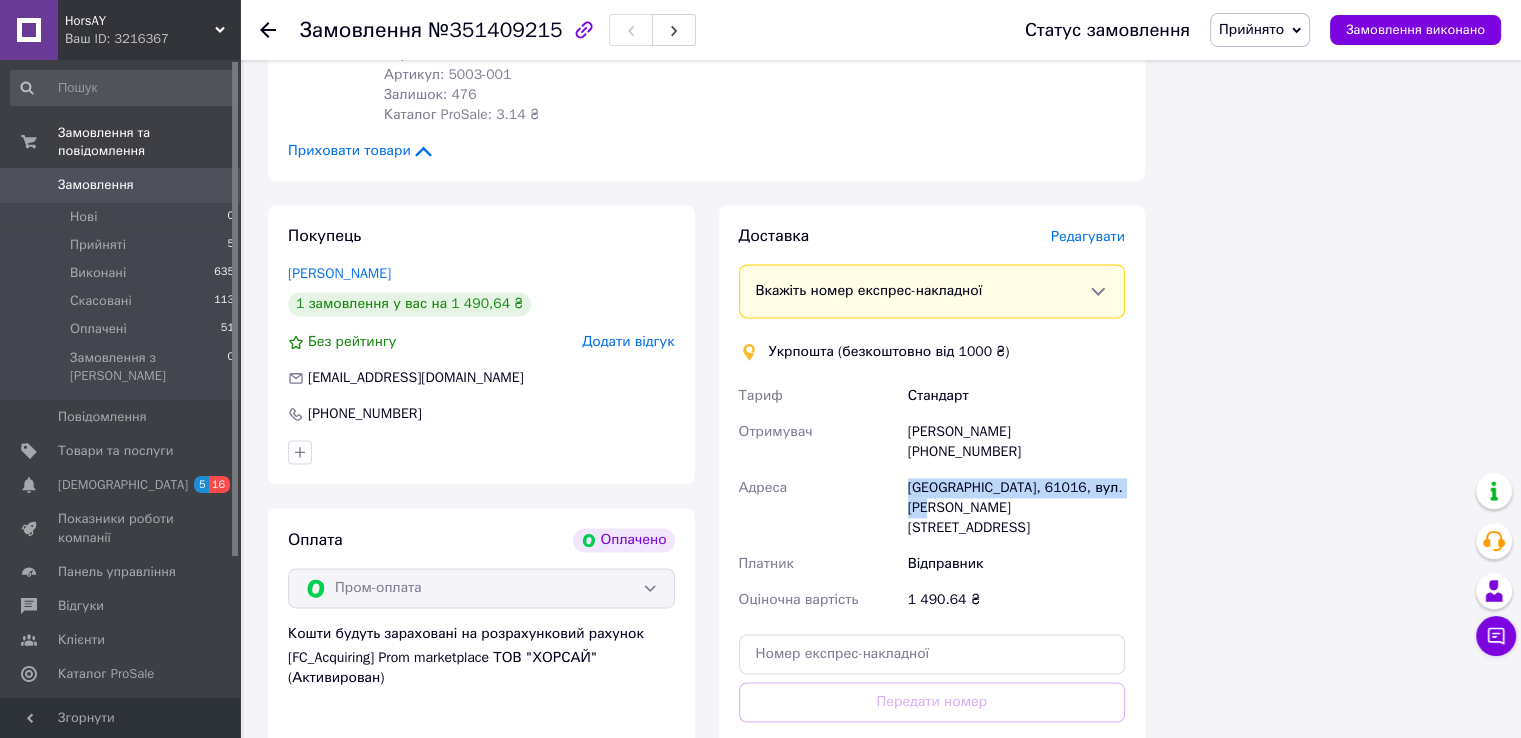 drag, startPoint x: 906, startPoint y: 458, endPoint x: 1148, endPoint y: 473, distance: 242.46443 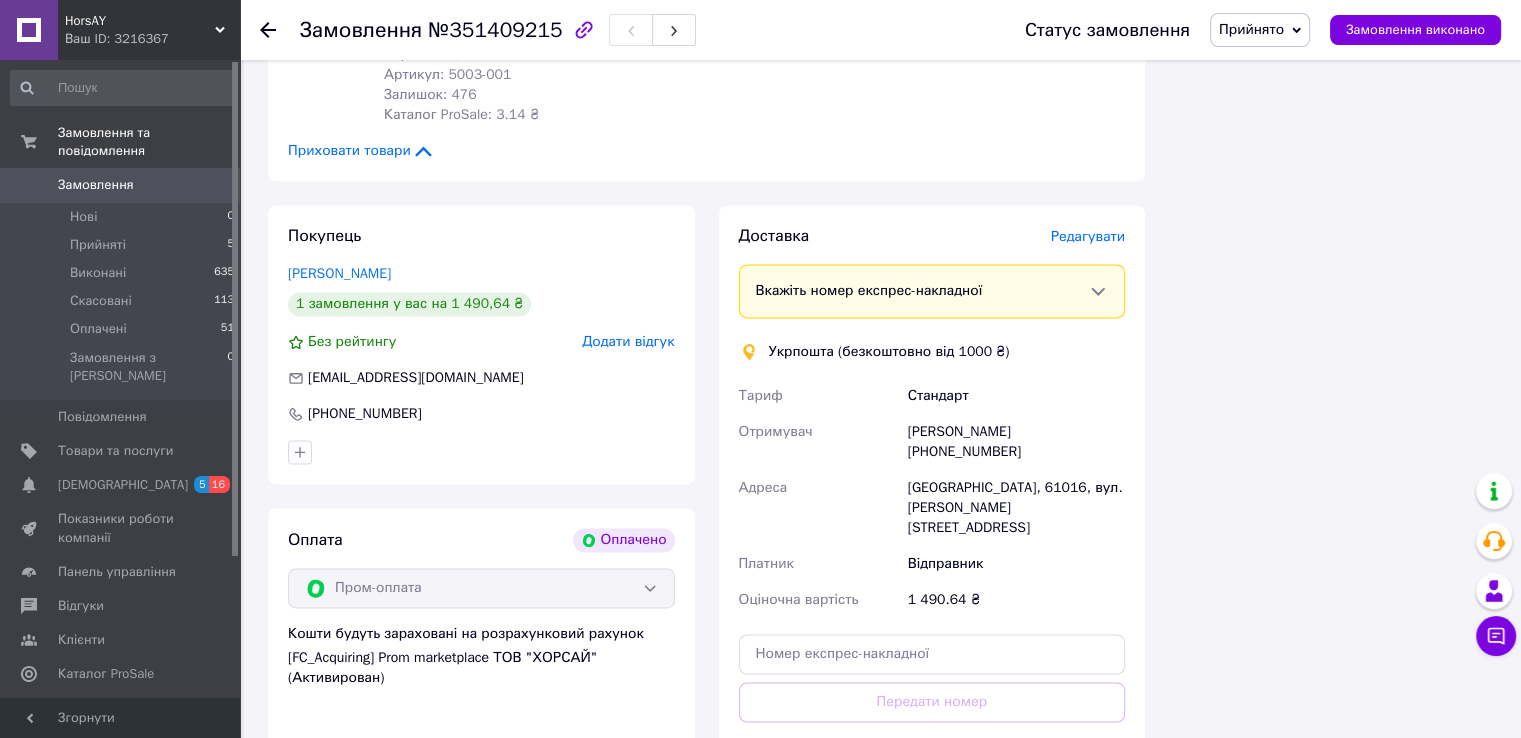 click on "Всього 14 товарів 1 490,64 ₴ Всього до сплати 1490.64 ₴ Комісія за замовлення 267.95 ₴ Дії Написати покупцеві   Надіслати інструкцію Рахунок   Чат Viber Telegram Email Запит на відгук про компанію   Скопіювати запит на відгук У вас є 26 днів, щоб відправити запит на відгук покупцеві, скопіювавши посилання.   Видати чек   Завантажити PDF   Друк PDF   Повернути гроші покупцеві Мітки Особисті нотатки, які бачите лише ви. З їх допомогою можна фільтрувати замовлення Примітки Залишилося 300 символів Очистити Зберегти" at bounding box center (1333, -746) 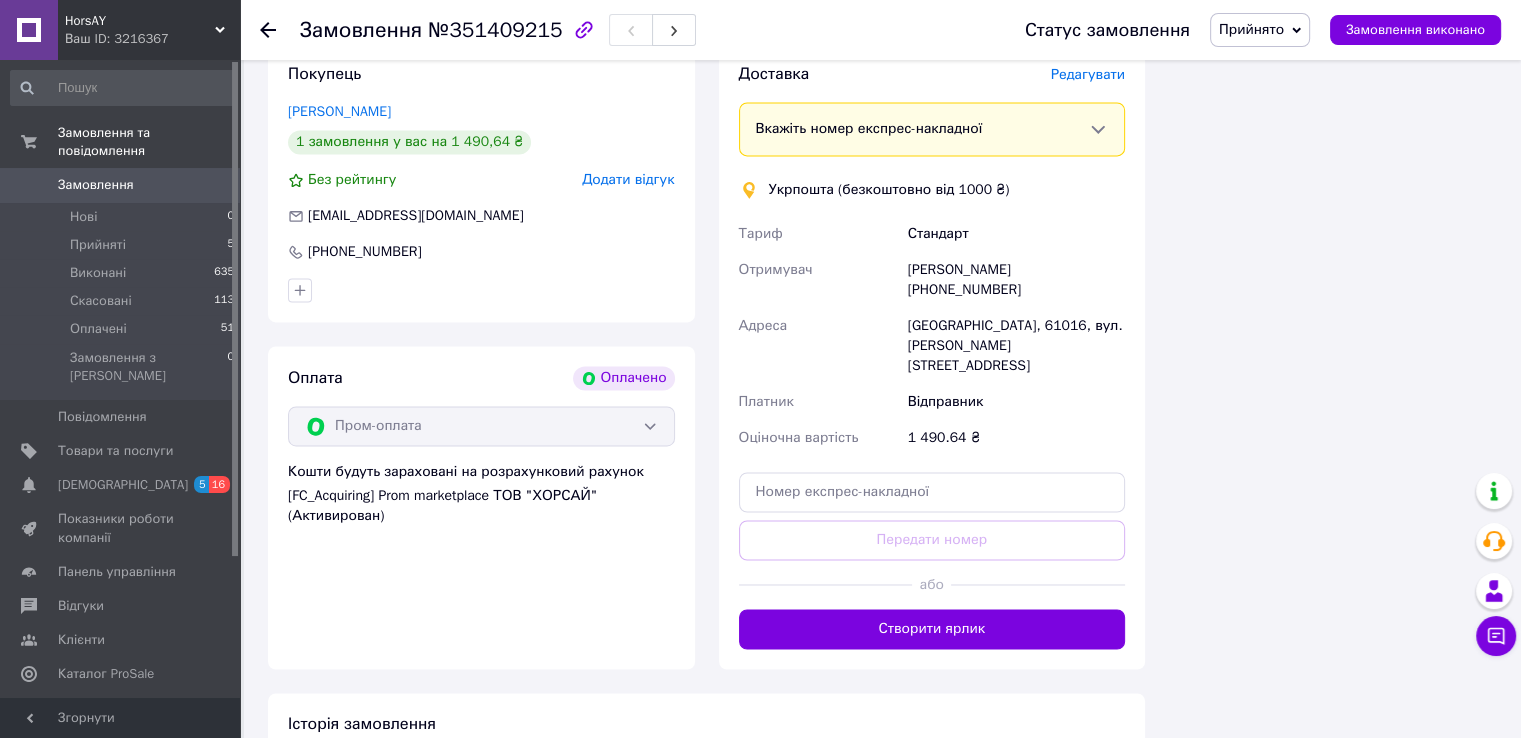 scroll, scrollTop: 3000, scrollLeft: 0, axis: vertical 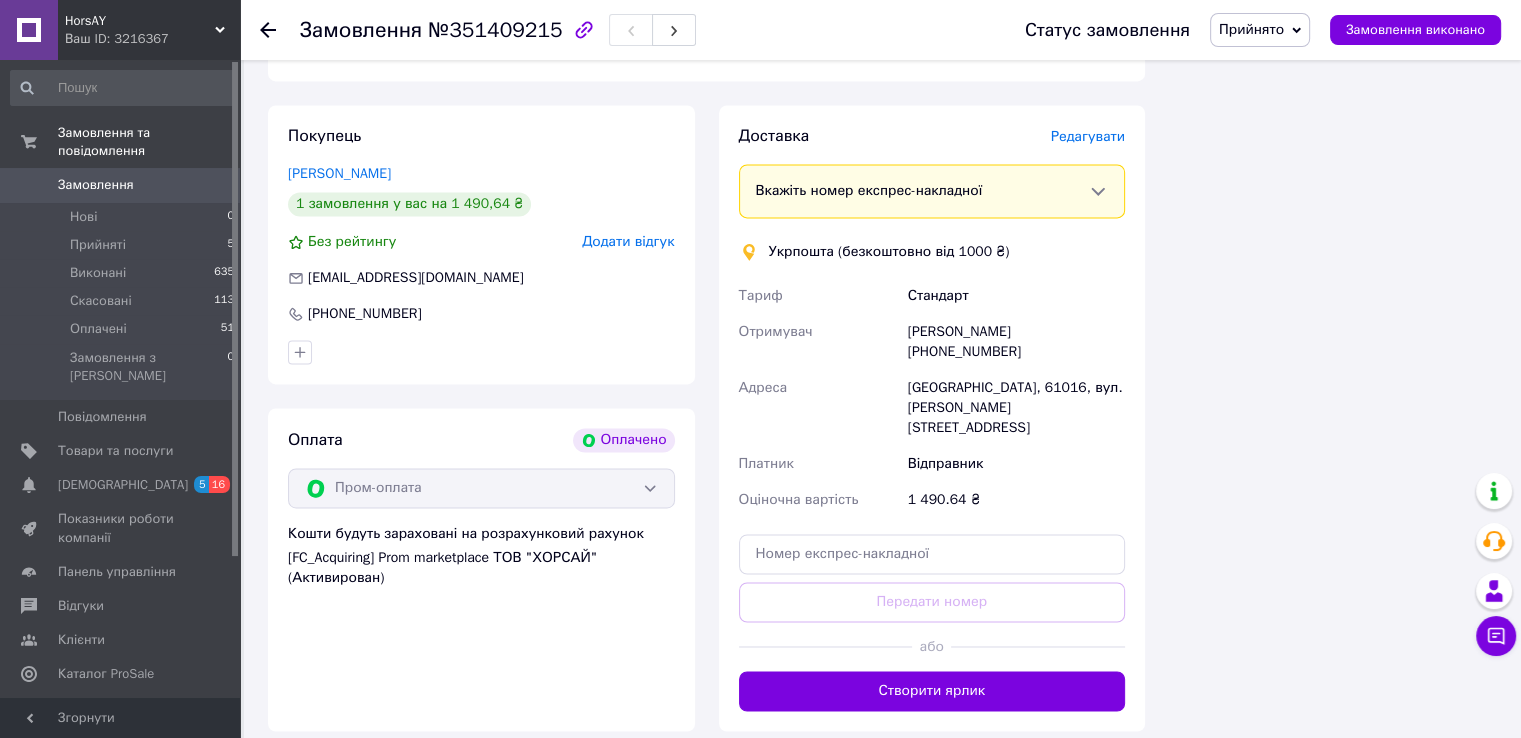 click on "Всього 14 товарів 1 490,64 ₴ Всього до сплати 1490.64 ₴ Комісія за замовлення 267.95 ₴ Дії Написати покупцеві   Надіслати інструкцію Рахунок   Чат Viber Telegram Email Запит на відгук про компанію   Скопіювати запит на відгук У вас є 26 днів, щоб відправити запит на відгук покупцеві, скопіювавши посилання.   Видати чек   Завантажити PDF   Друк PDF   Повернути гроші покупцеві Мітки Особисті нотатки, які бачите лише ви. З їх допомогою можна фільтрувати замовлення Примітки Залишилося 300 символів Очистити Зберегти" at bounding box center (1333, -846) 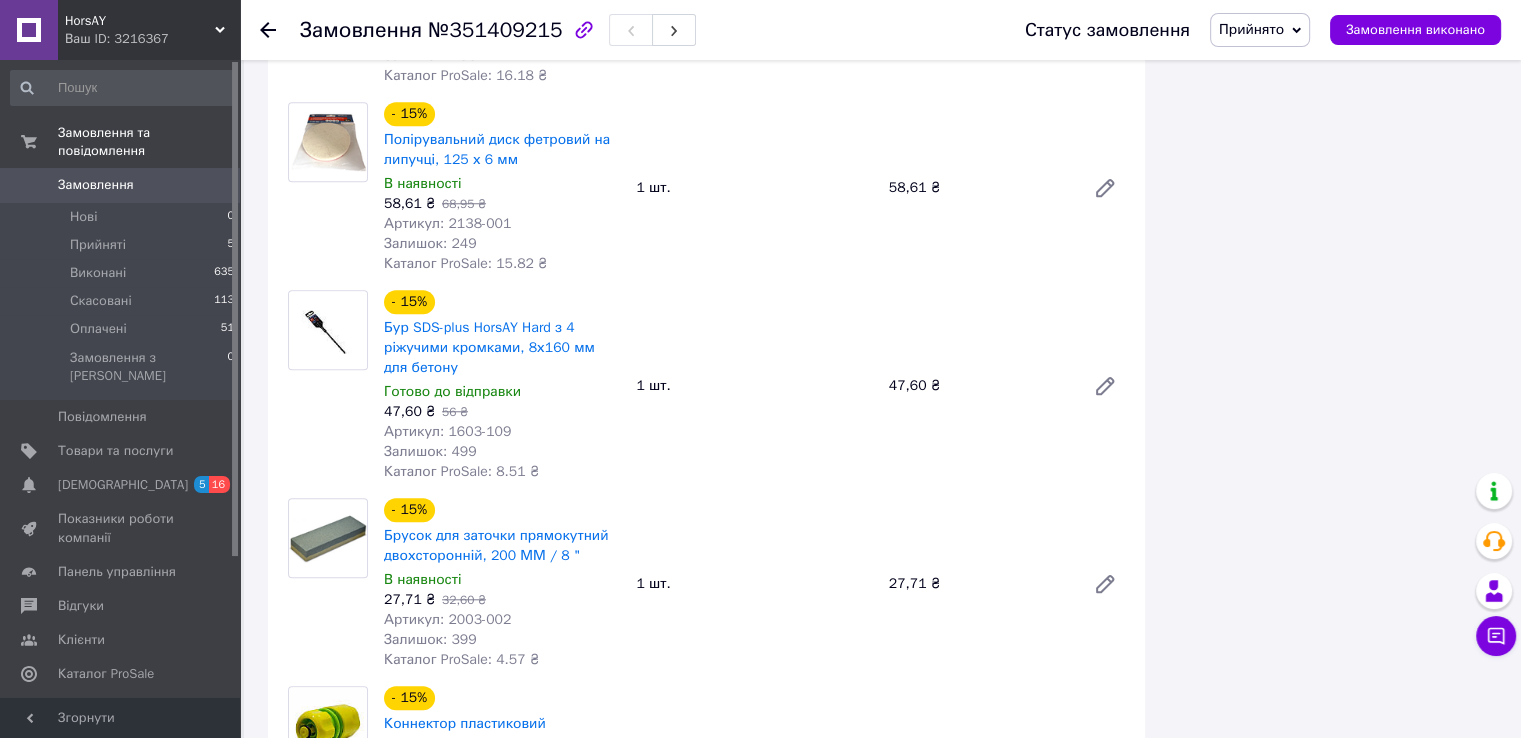 scroll, scrollTop: 1480, scrollLeft: 0, axis: vertical 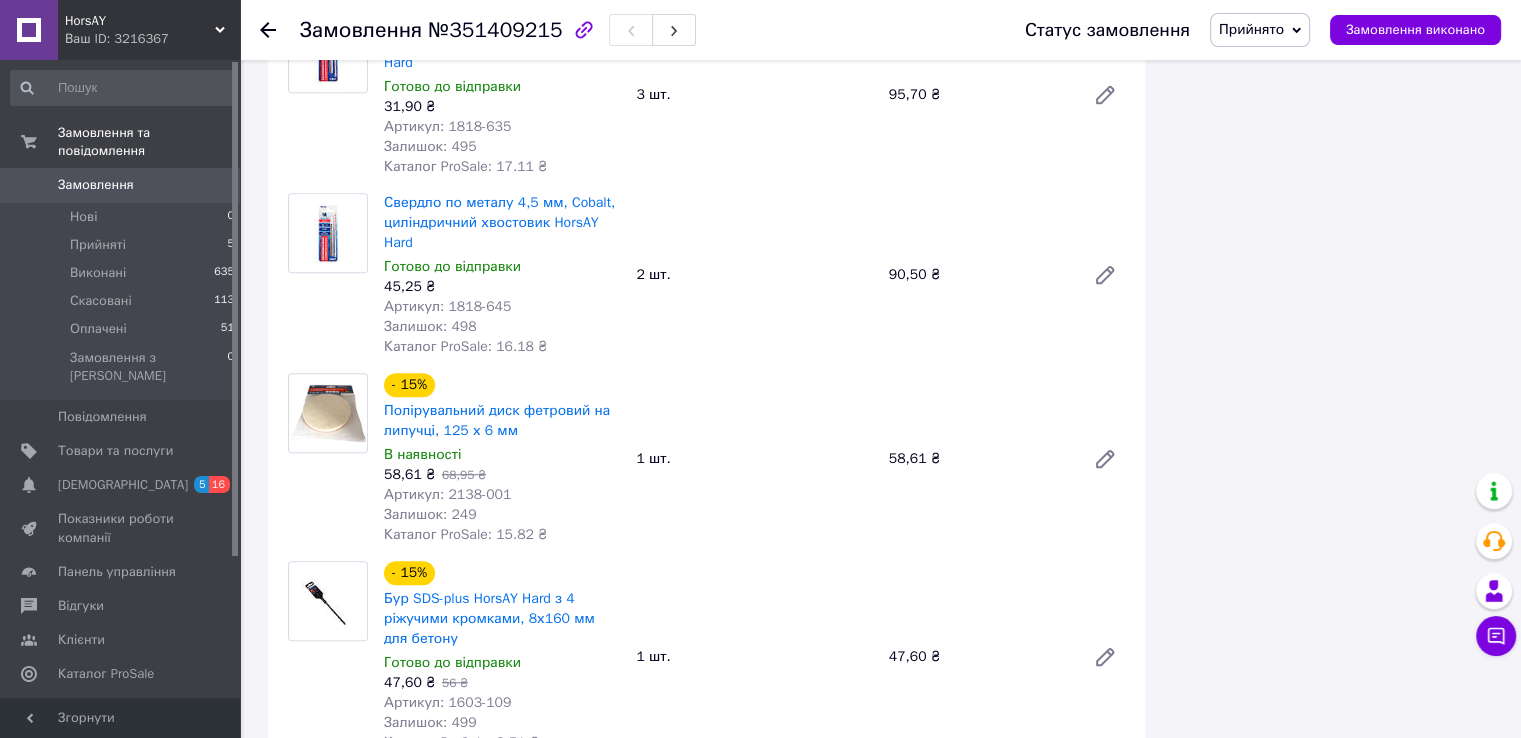 click 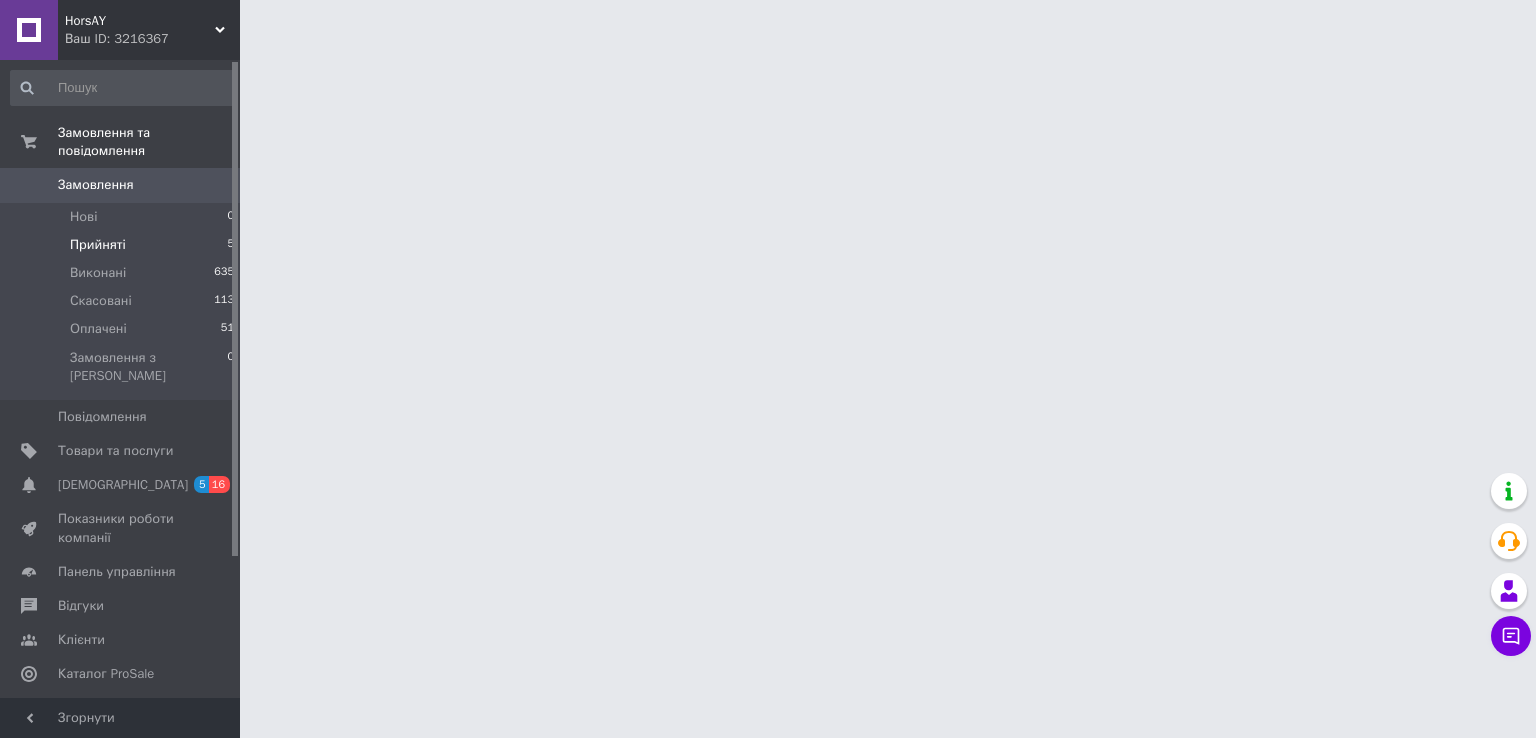click on "Прийняті" at bounding box center (98, 245) 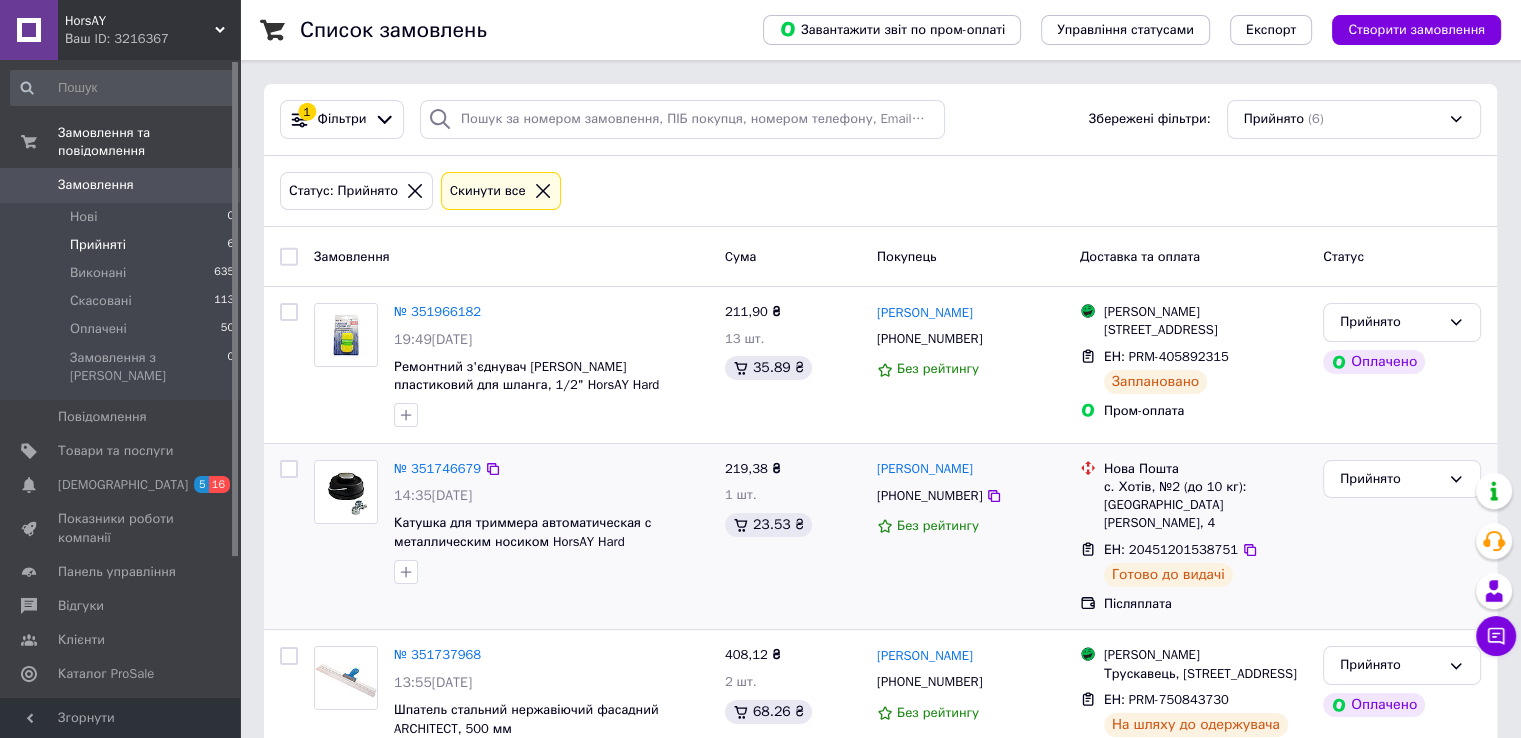 scroll, scrollTop: 0, scrollLeft: 0, axis: both 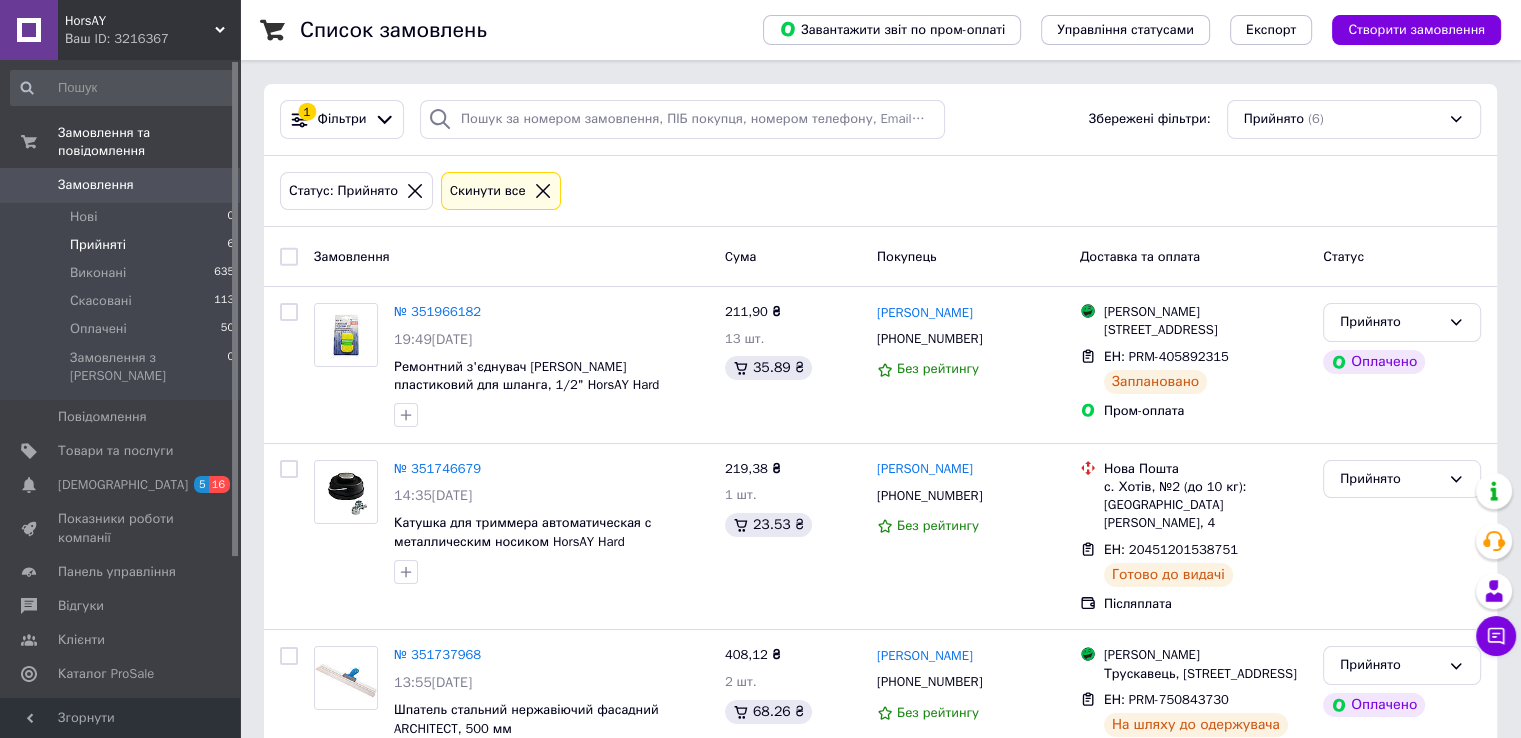 click on "Прийняті" at bounding box center (98, 245) 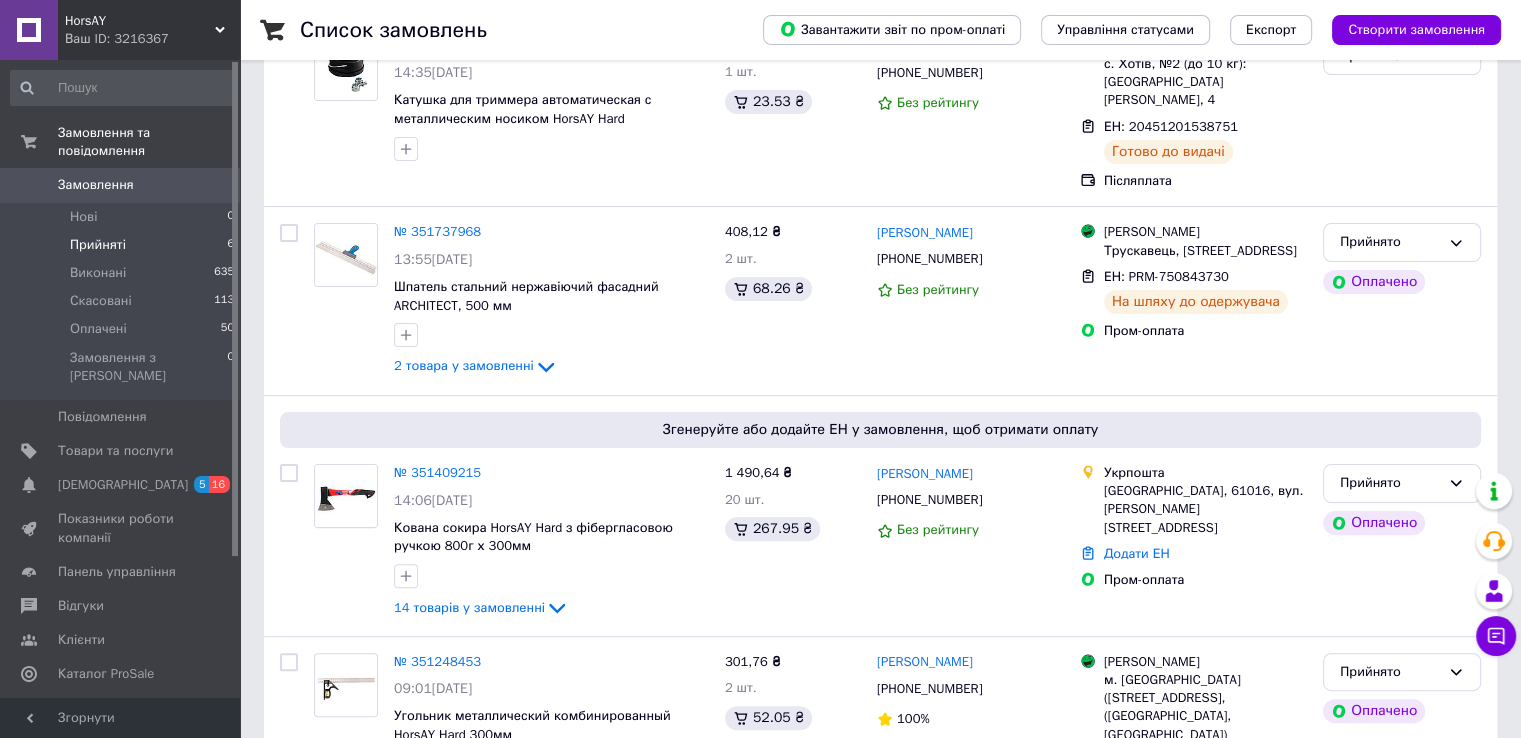 scroll, scrollTop: 500, scrollLeft: 0, axis: vertical 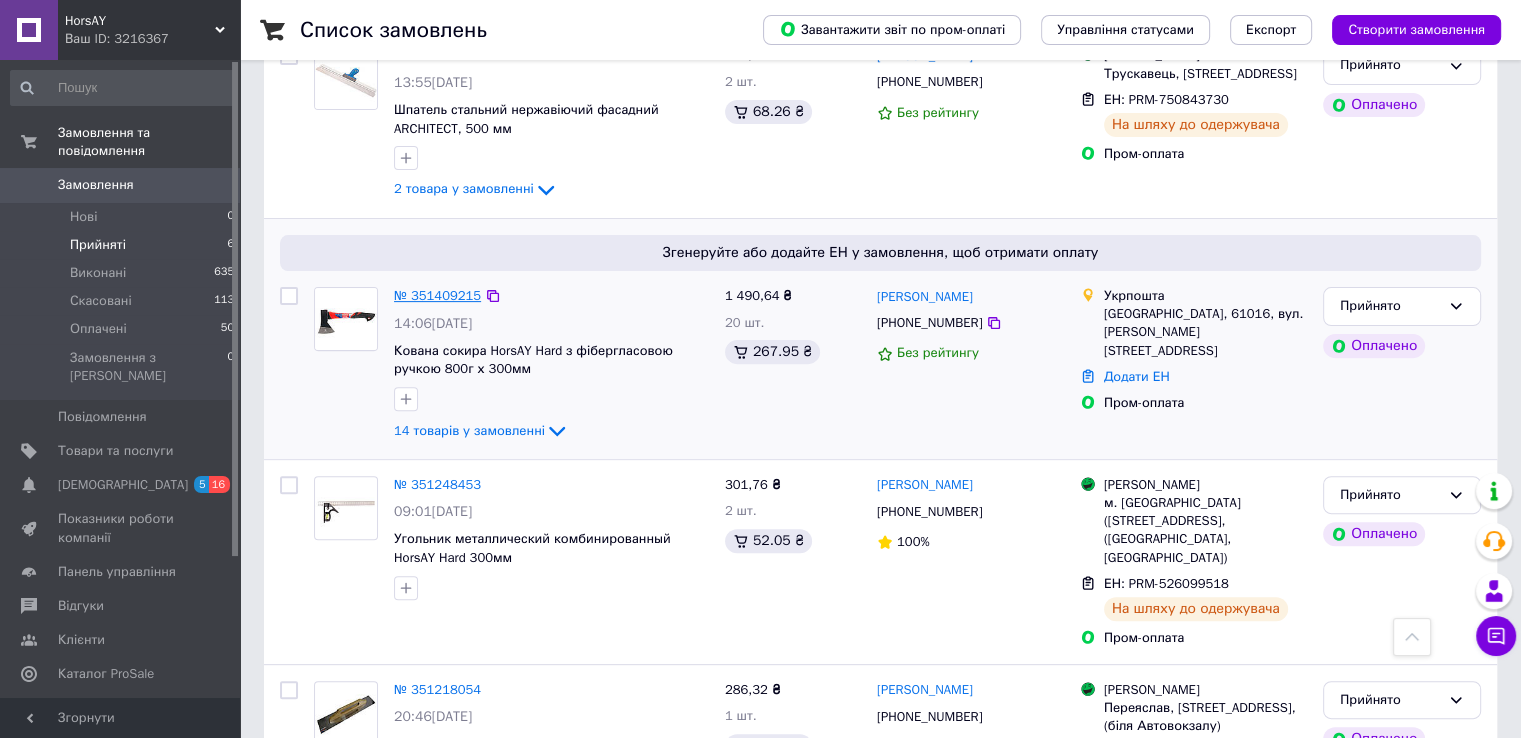 click on "№ 351409215" at bounding box center (437, 295) 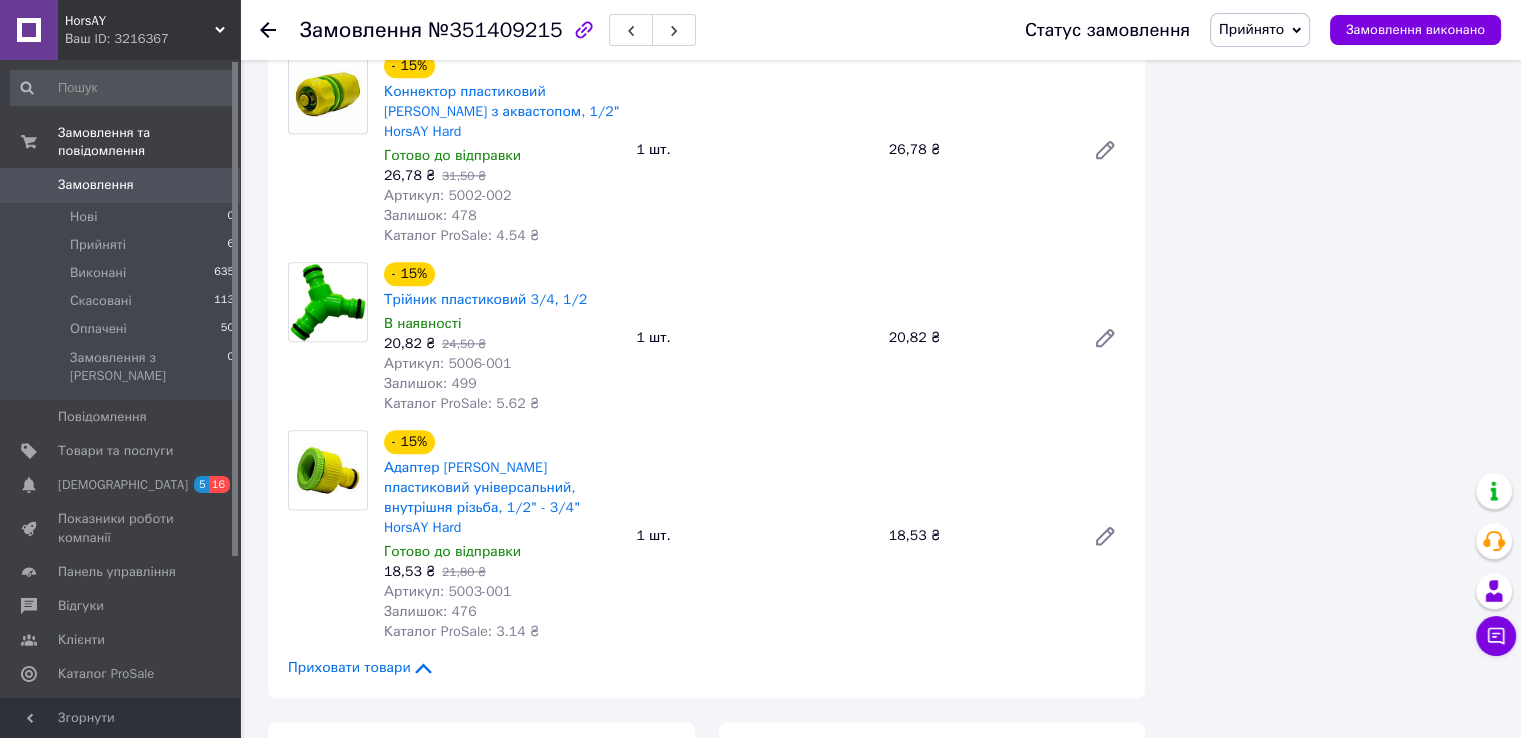 scroll, scrollTop: 2800, scrollLeft: 0, axis: vertical 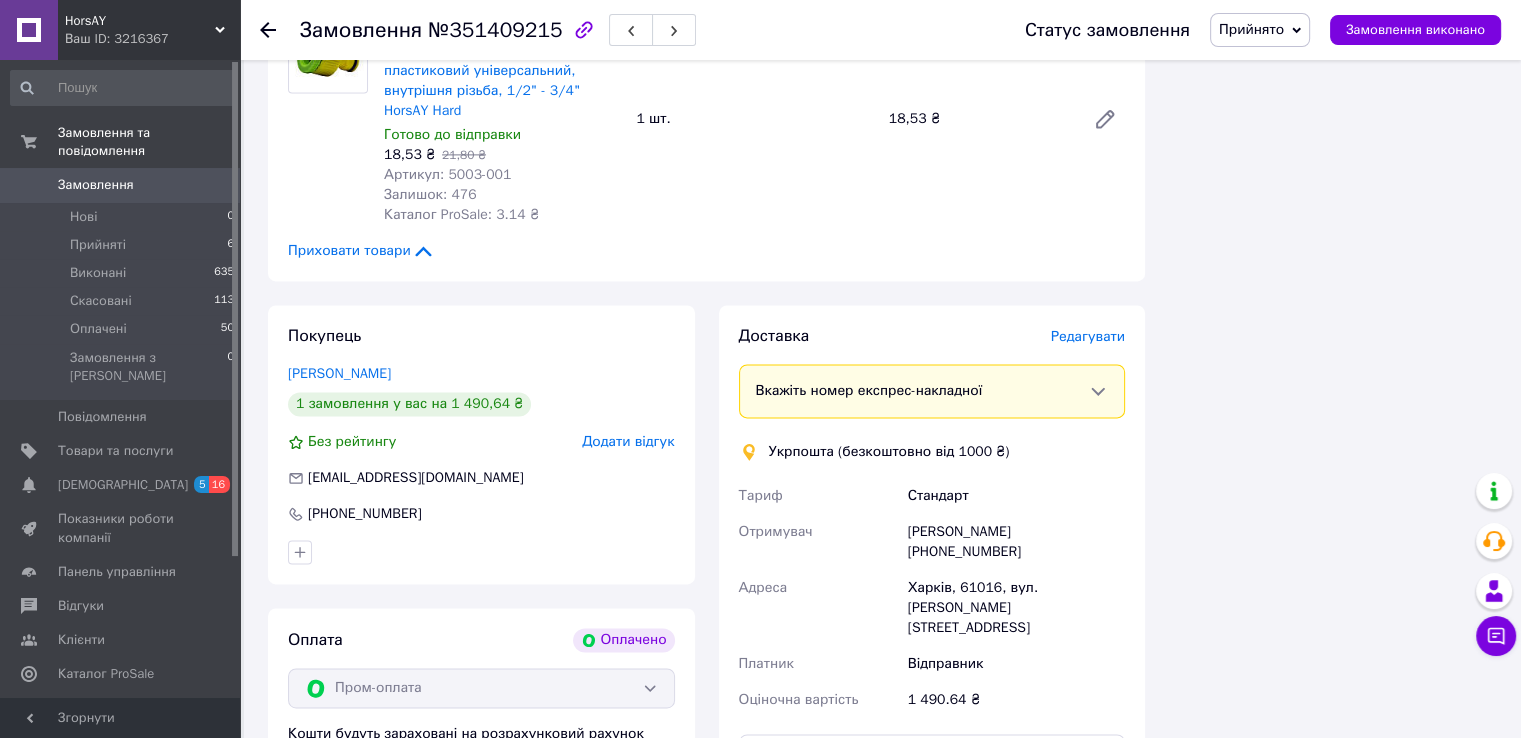 click on "Всього 14 товарів 1 490,64 ₴ Всього до сплати 1490.64 ₴ Комісія за замовлення 267.95 ₴ Дії Написати покупцеві   Надіслати інструкцію Рахунок   Чат Viber Telegram Email Запит на відгук про компанію   Скопіювати запит на відгук У вас є 26 днів, щоб відправити запит на відгук покупцеві, скопіювавши посилання.   Видати чек   Завантажити PDF   Друк PDF   Повернути гроші покупцеві Мітки Особисті нотатки, які бачите лише ви. З їх допомогою можна фільтрувати замовлення Примітки Залишилося 300 символів Очистити Зберегти" at bounding box center [1333, -646] 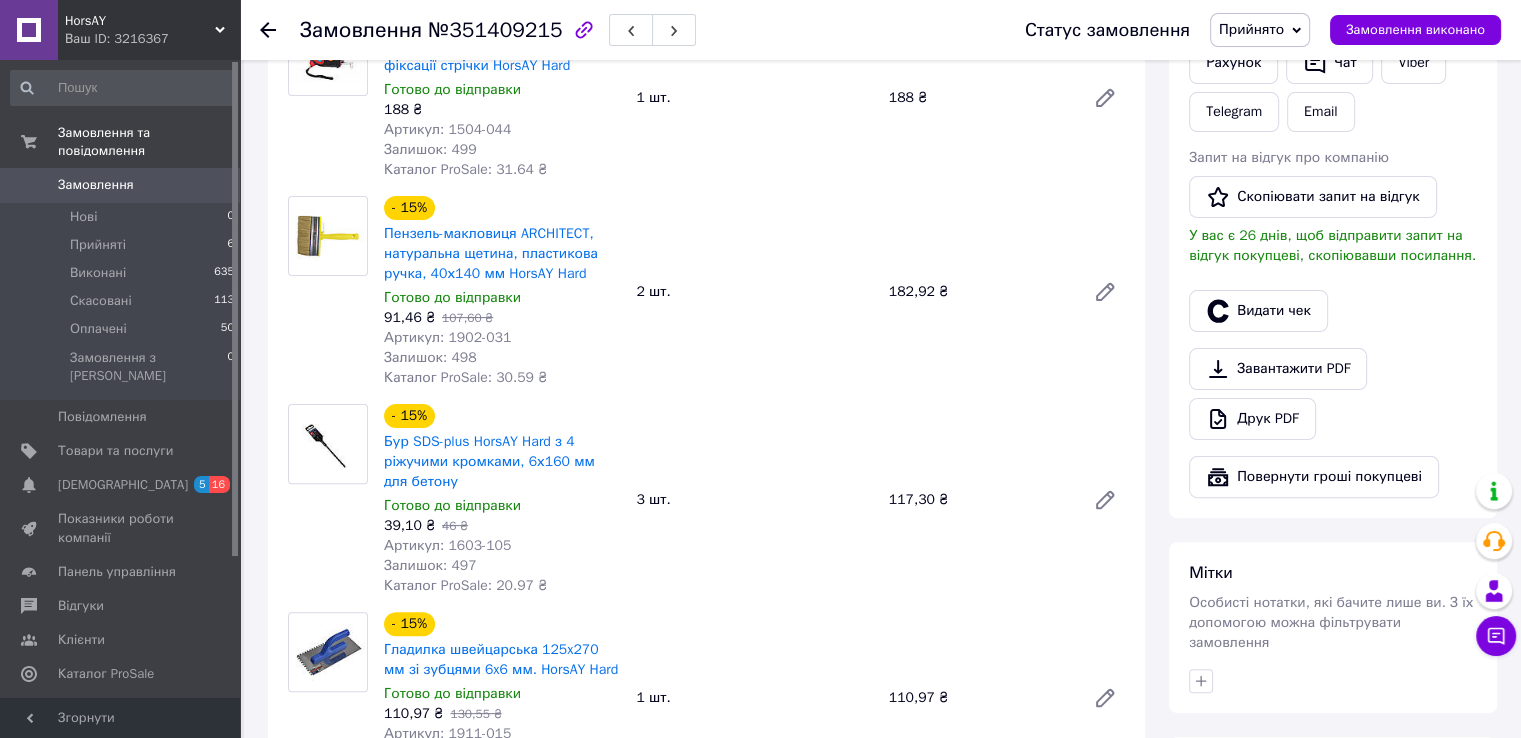 scroll, scrollTop: 480, scrollLeft: 0, axis: vertical 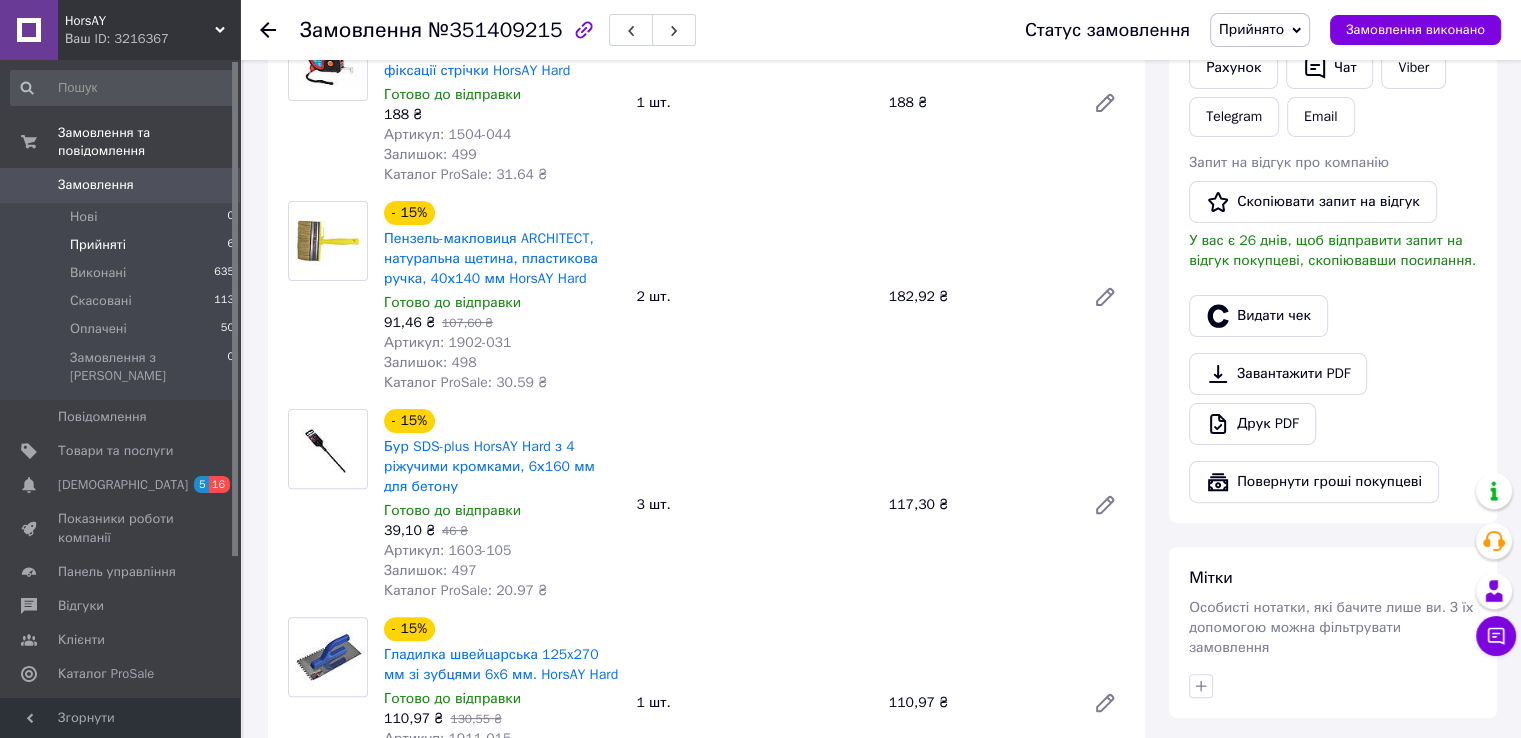 click on "Прийняті 6" at bounding box center (123, 245) 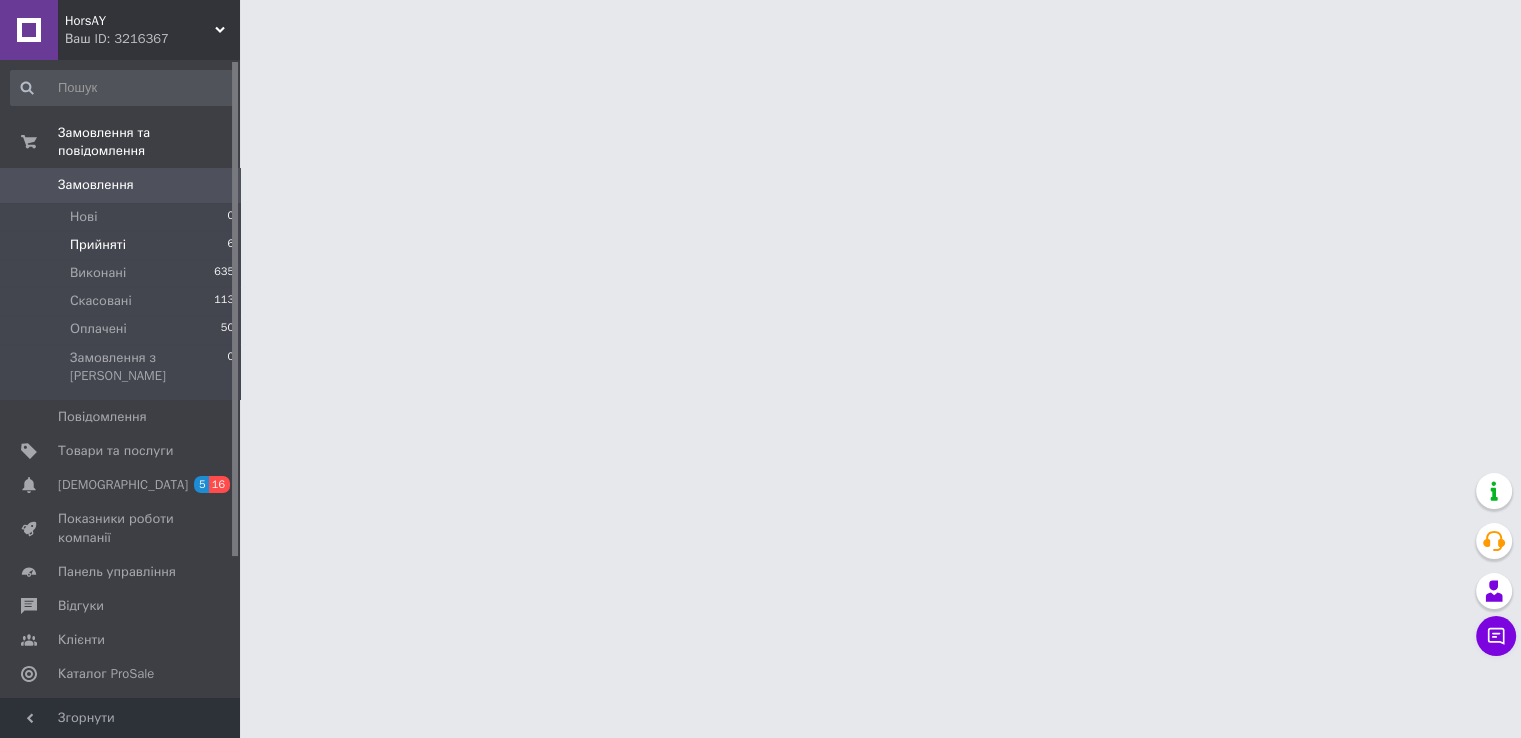 scroll, scrollTop: 0, scrollLeft: 0, axis: both 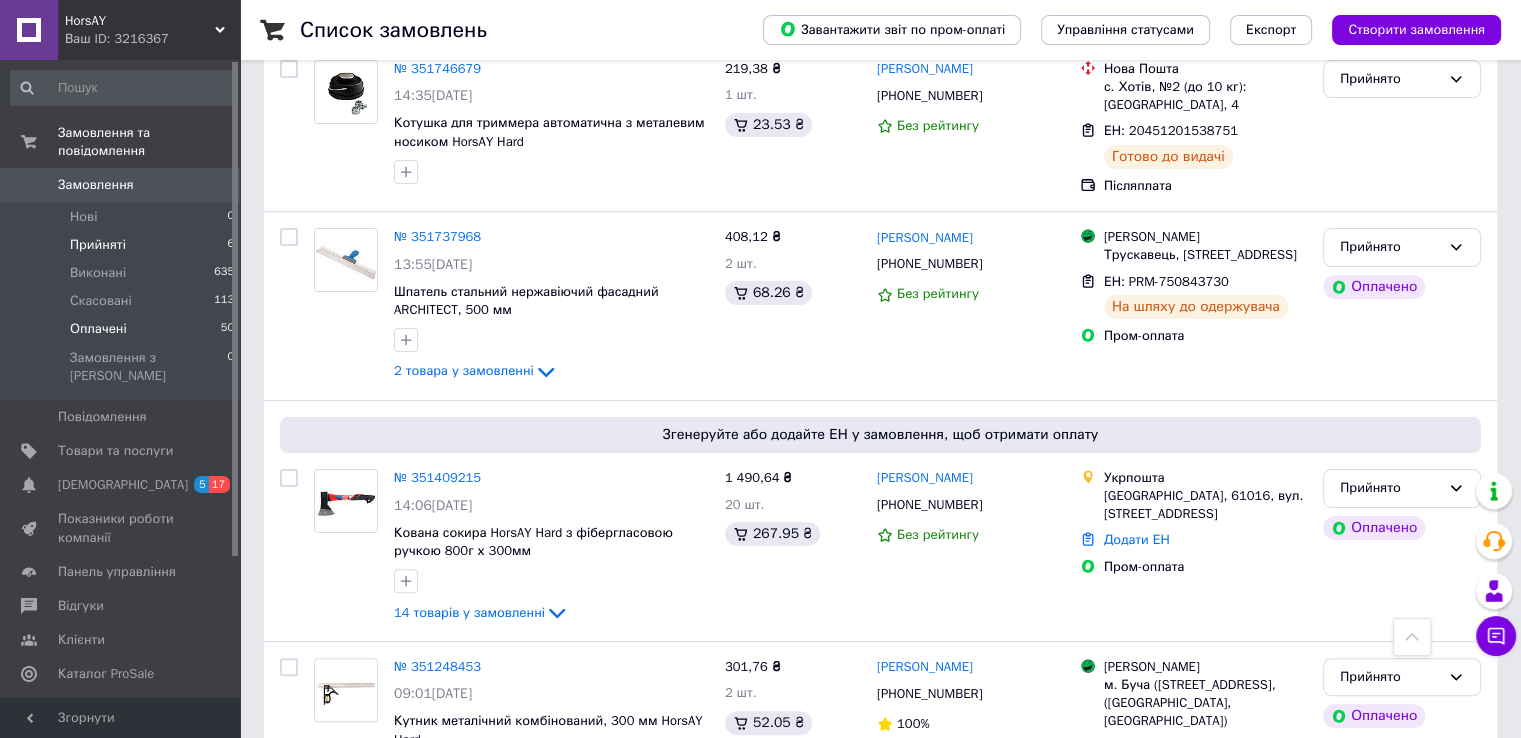 click on "Оплачені" at bounding box center [98, 329] 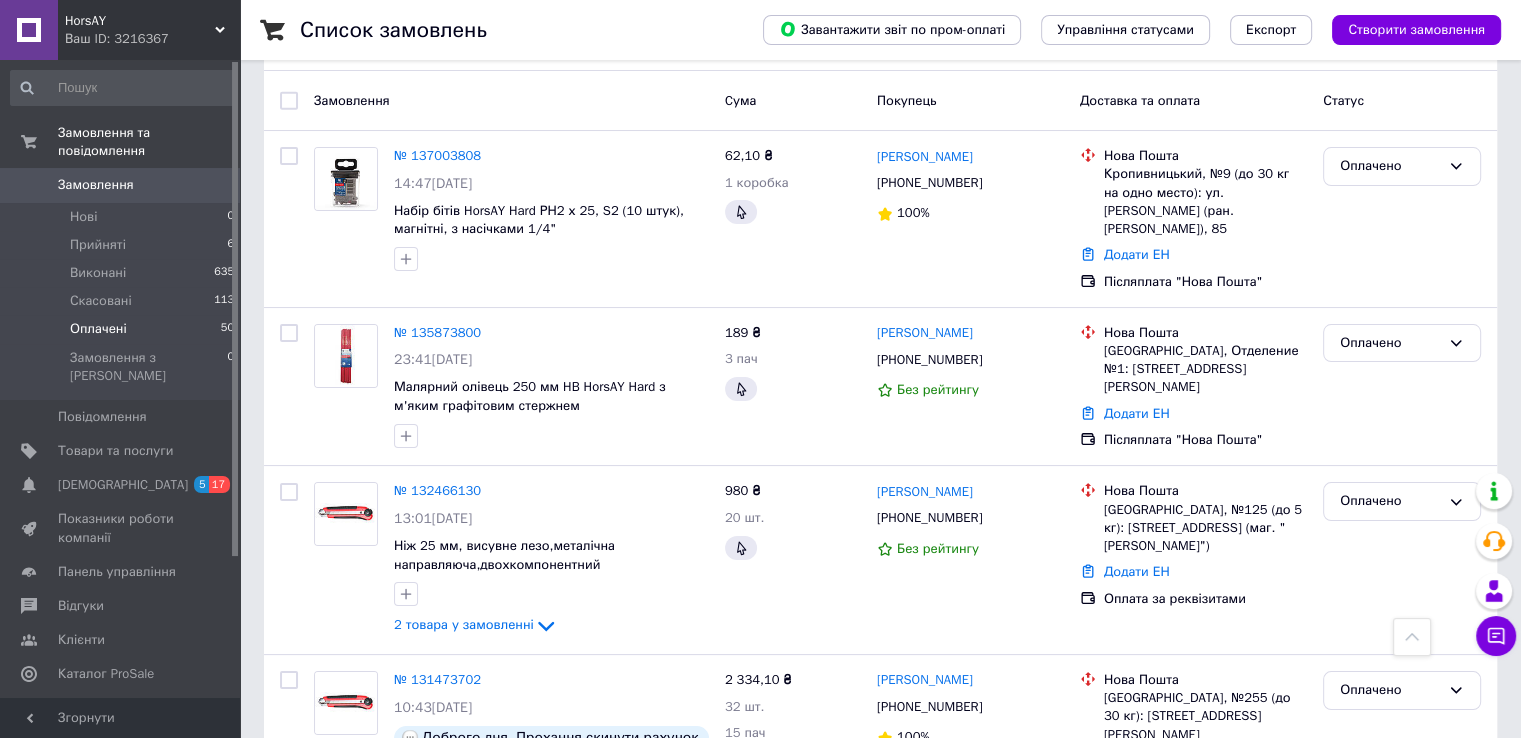 scroll, scrollTop: 0, scrollLeft: 0, axis: both 